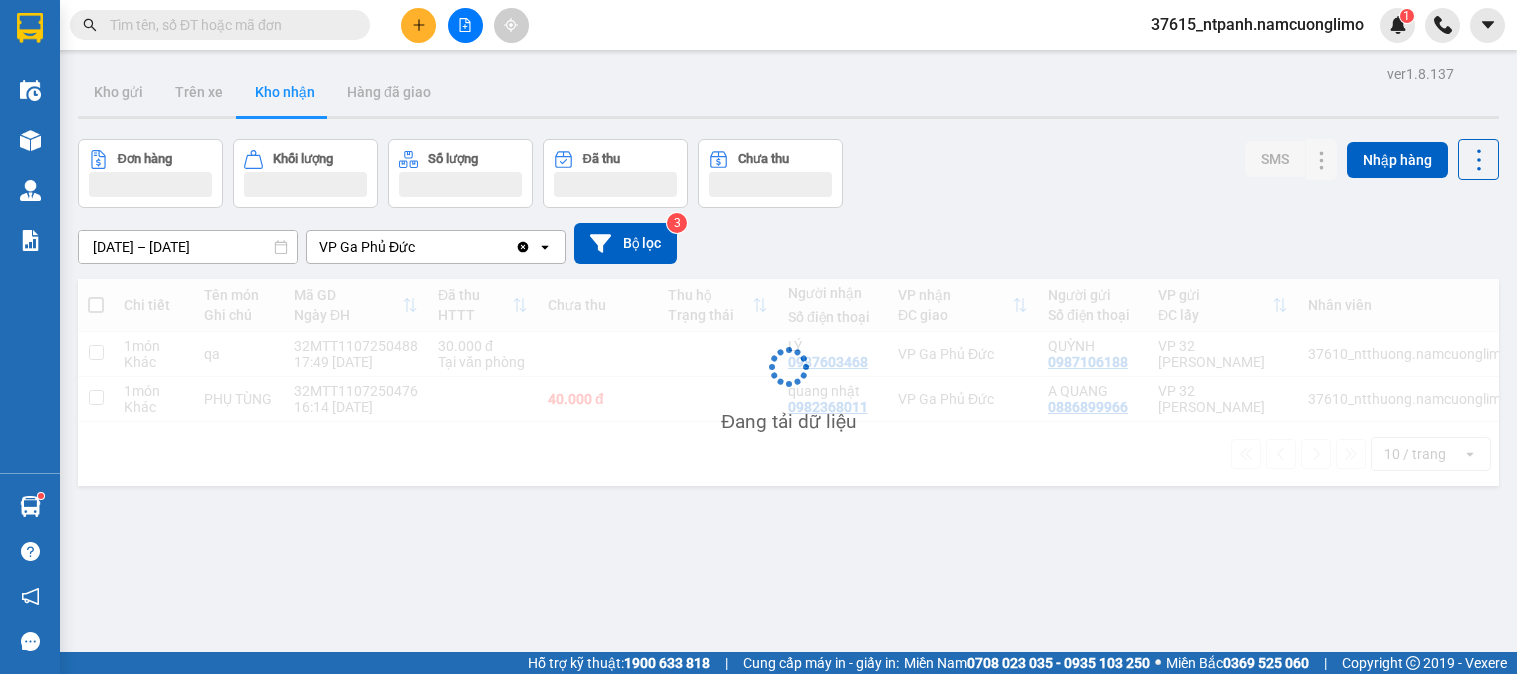 scroll, scrollTop: 0, scrollLeft: 0, axis: both 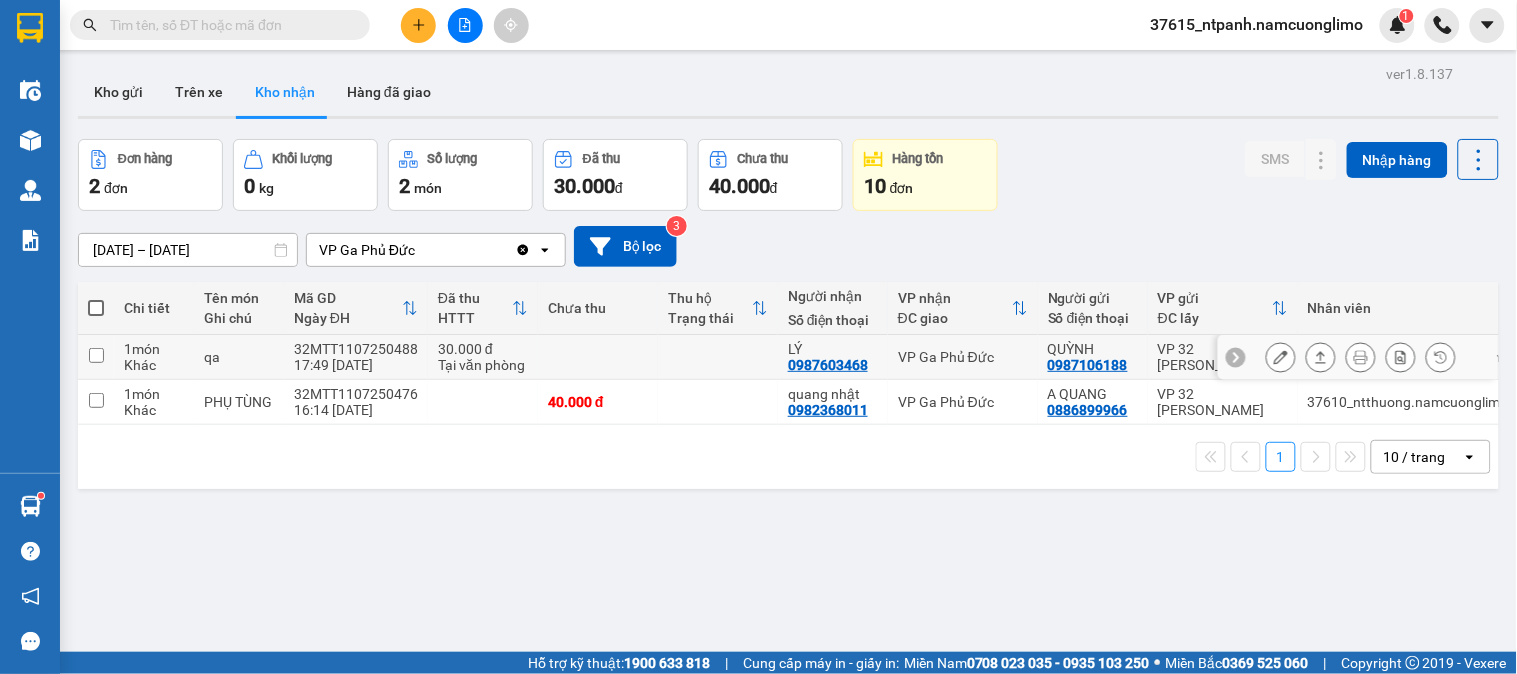 click on "VP Ga Phủ Đức" at bounding box center [963, 357] 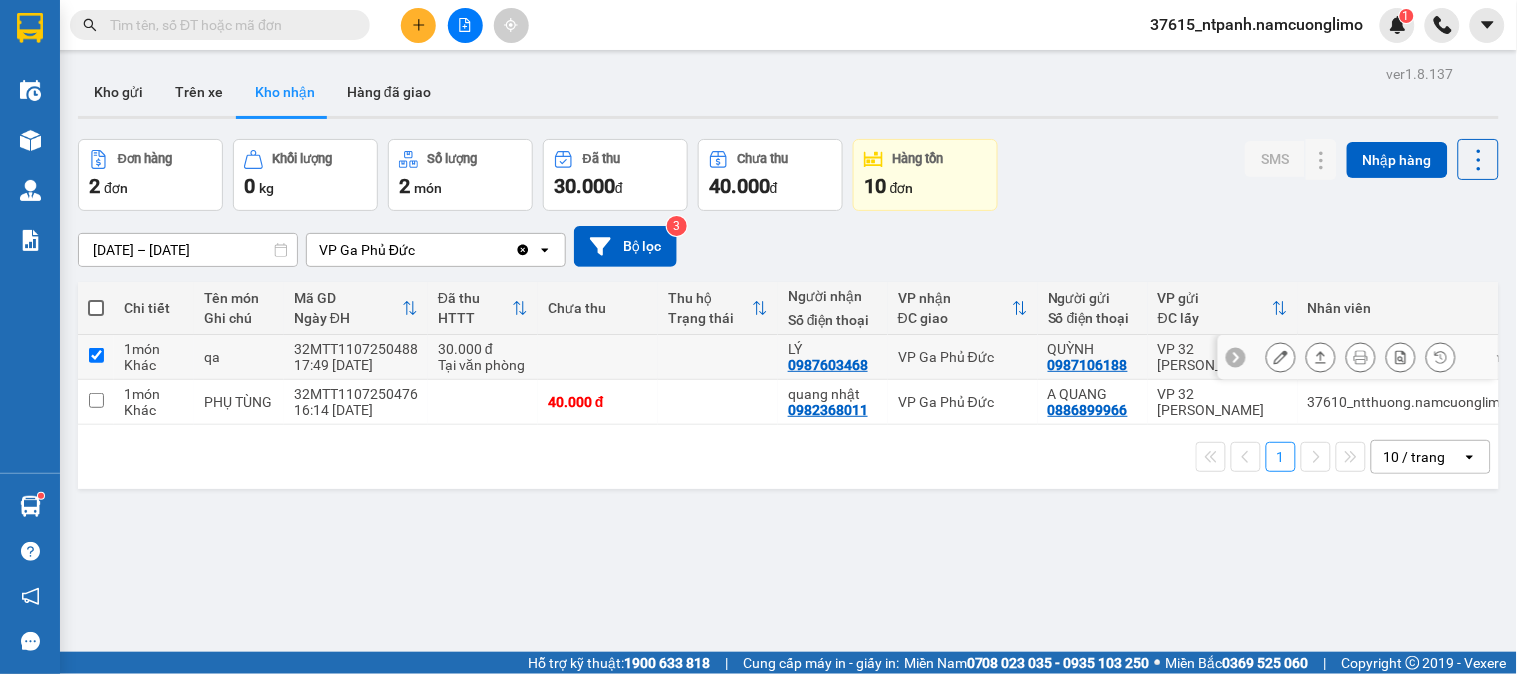 checkbox on "true" 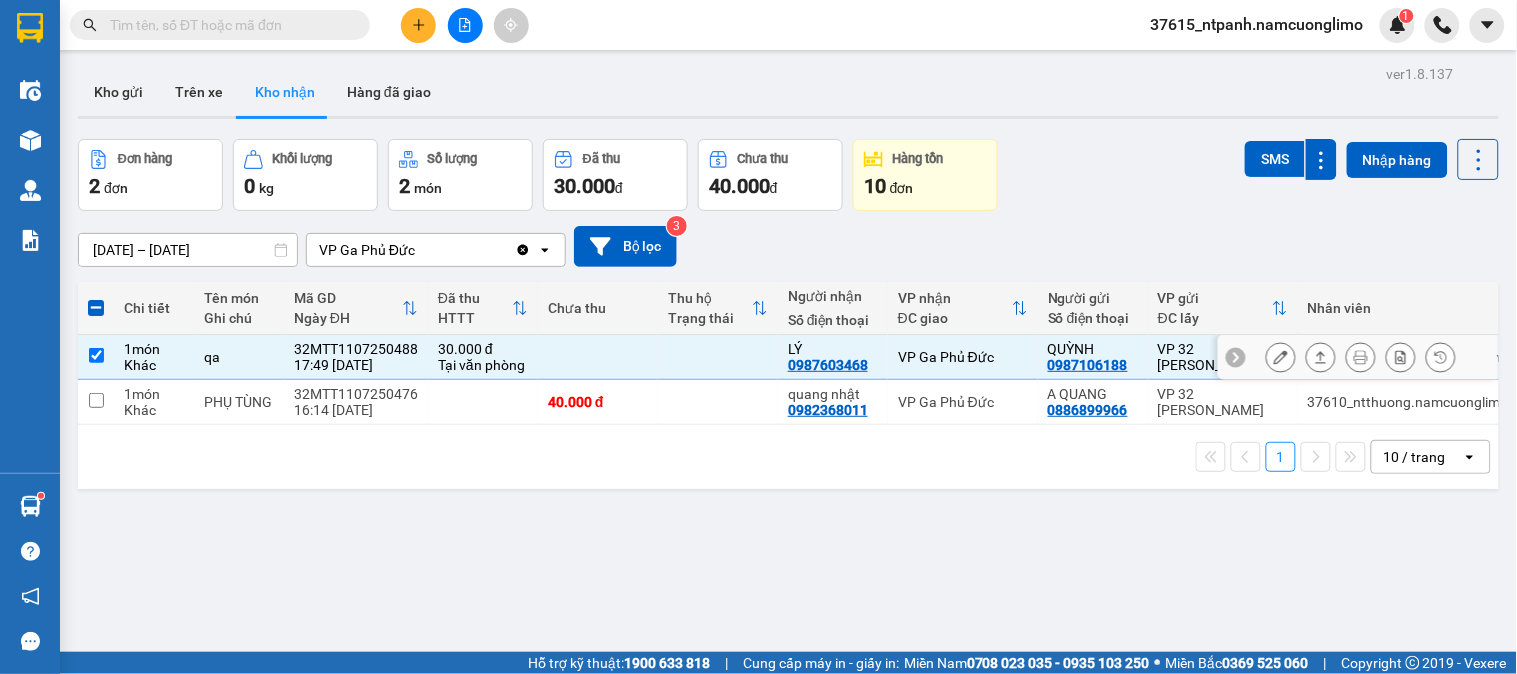 click 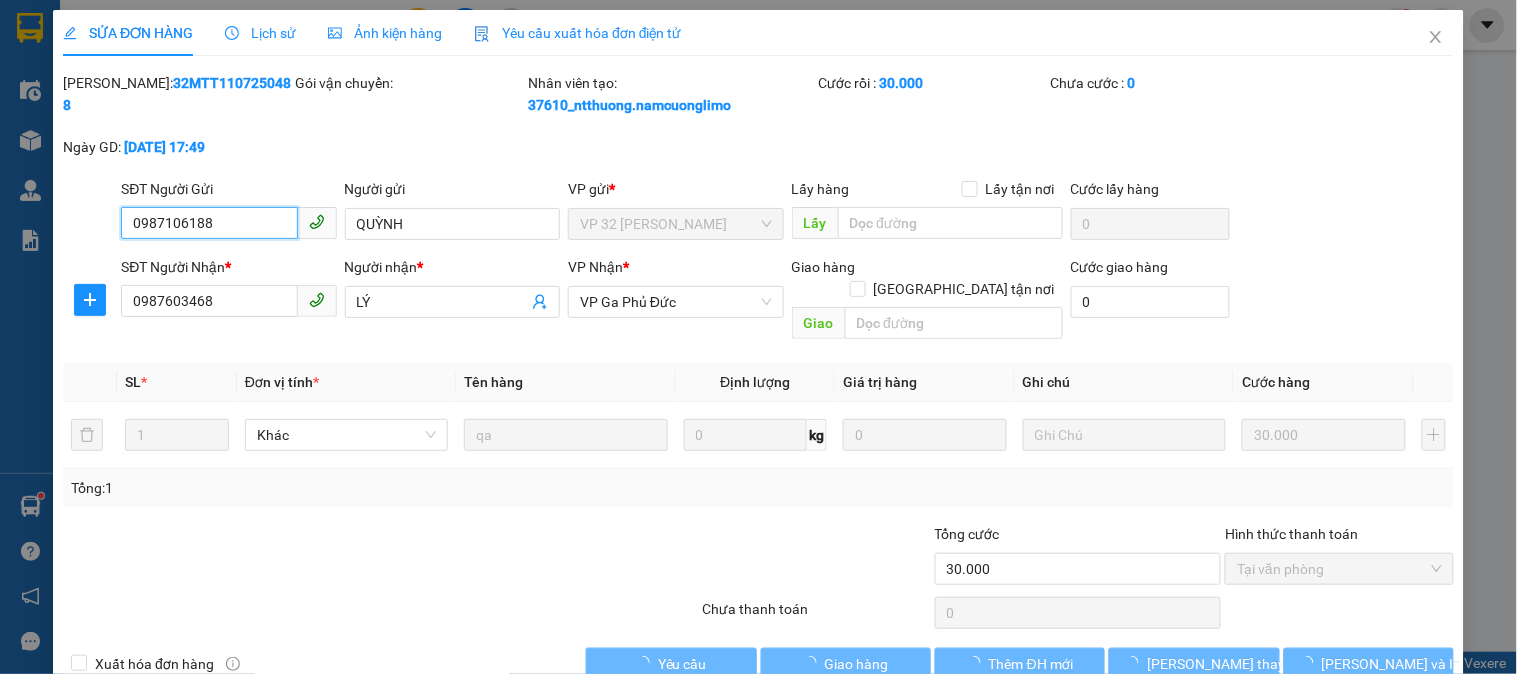 type on "0987106188" 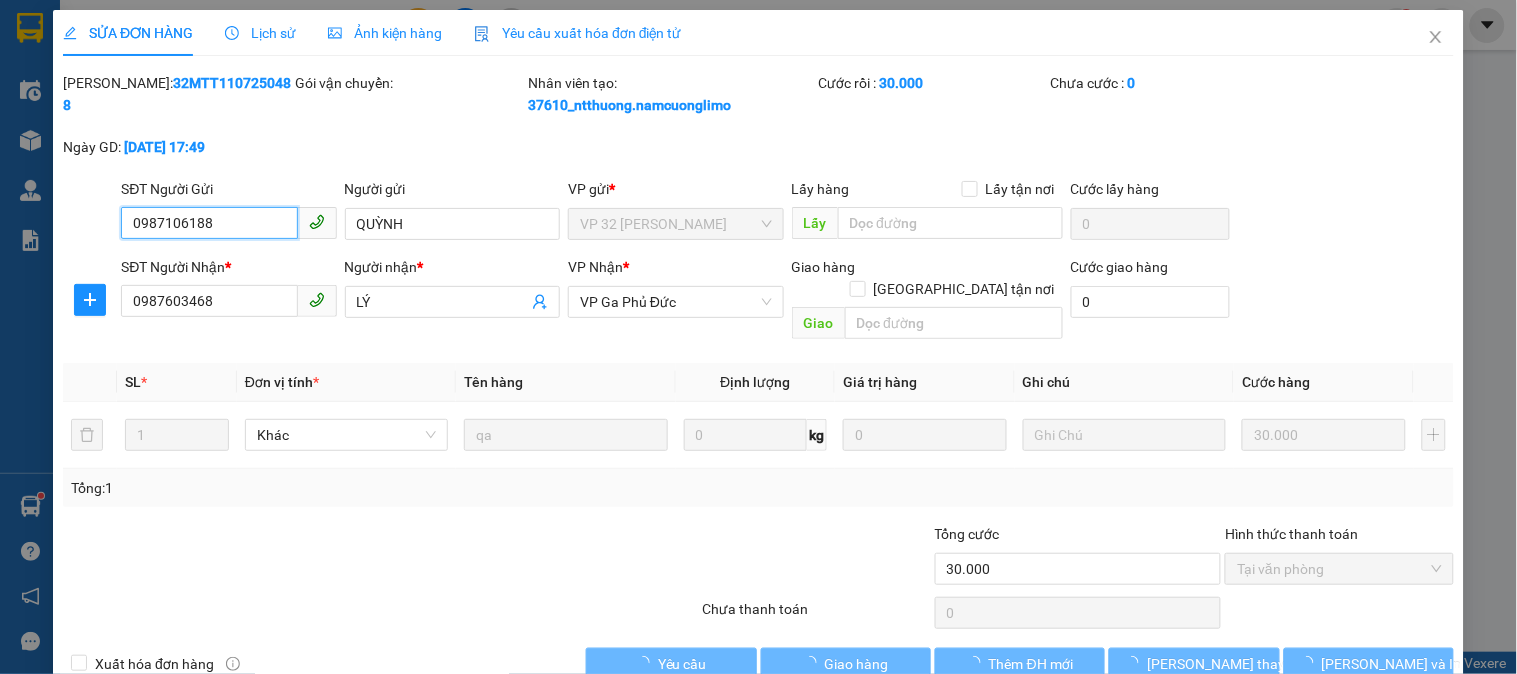type on "QUỲNH" 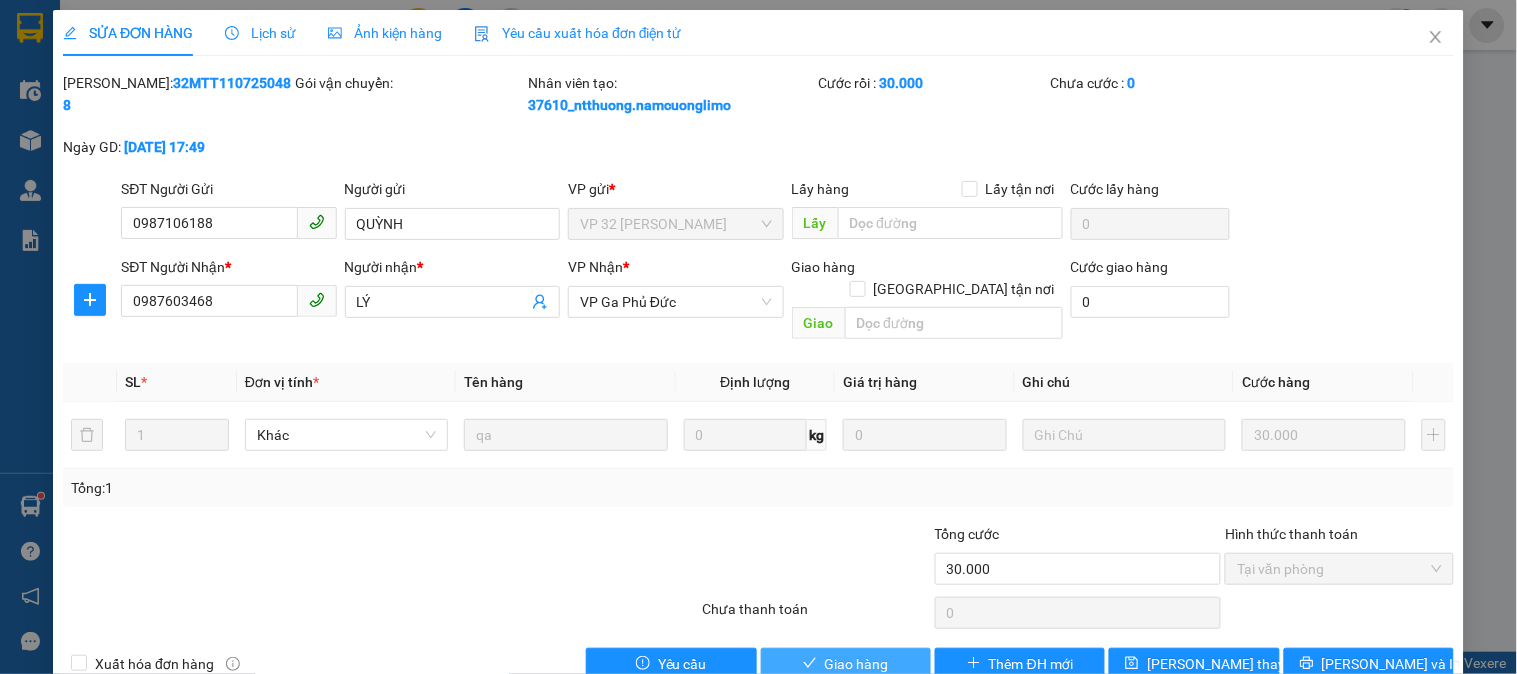 click on "Giao hàng" at bounding box center (857, 664) 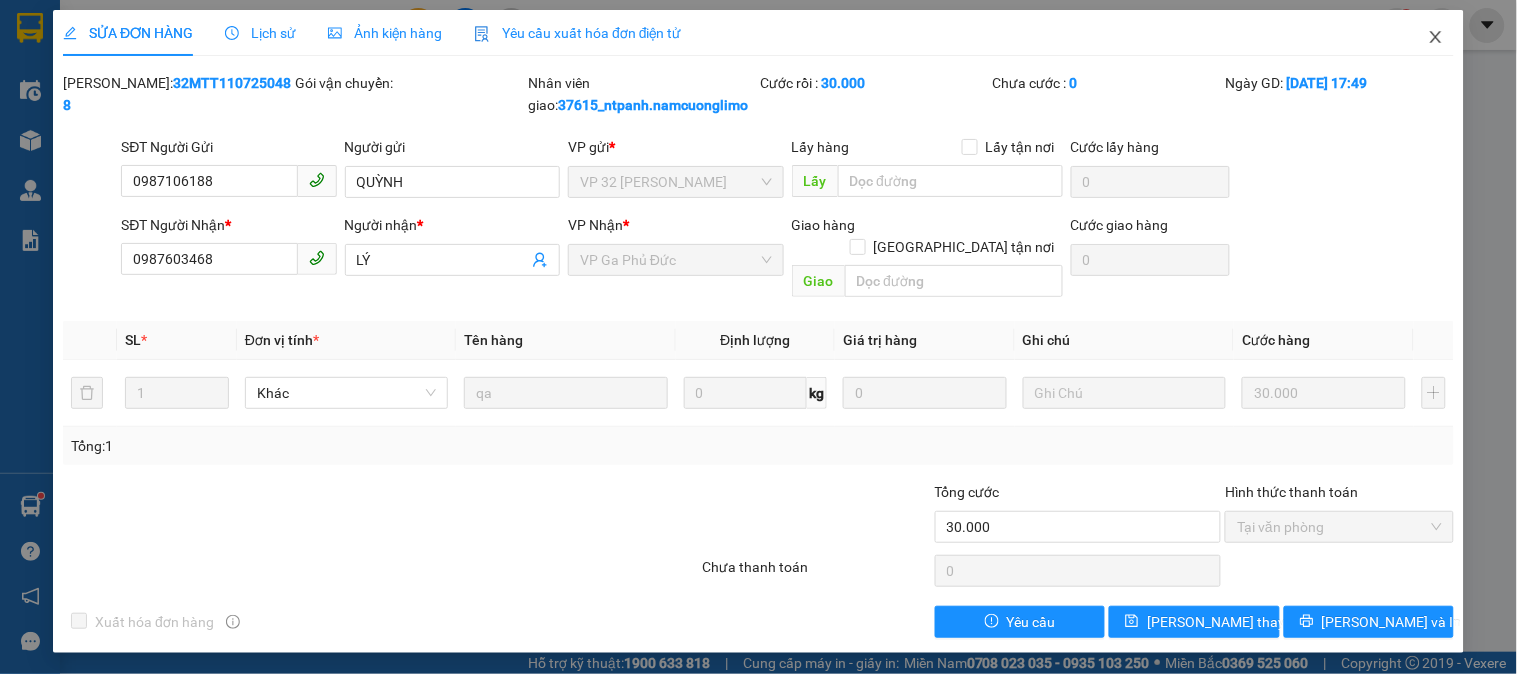 click at bounding box center [1436, 38] 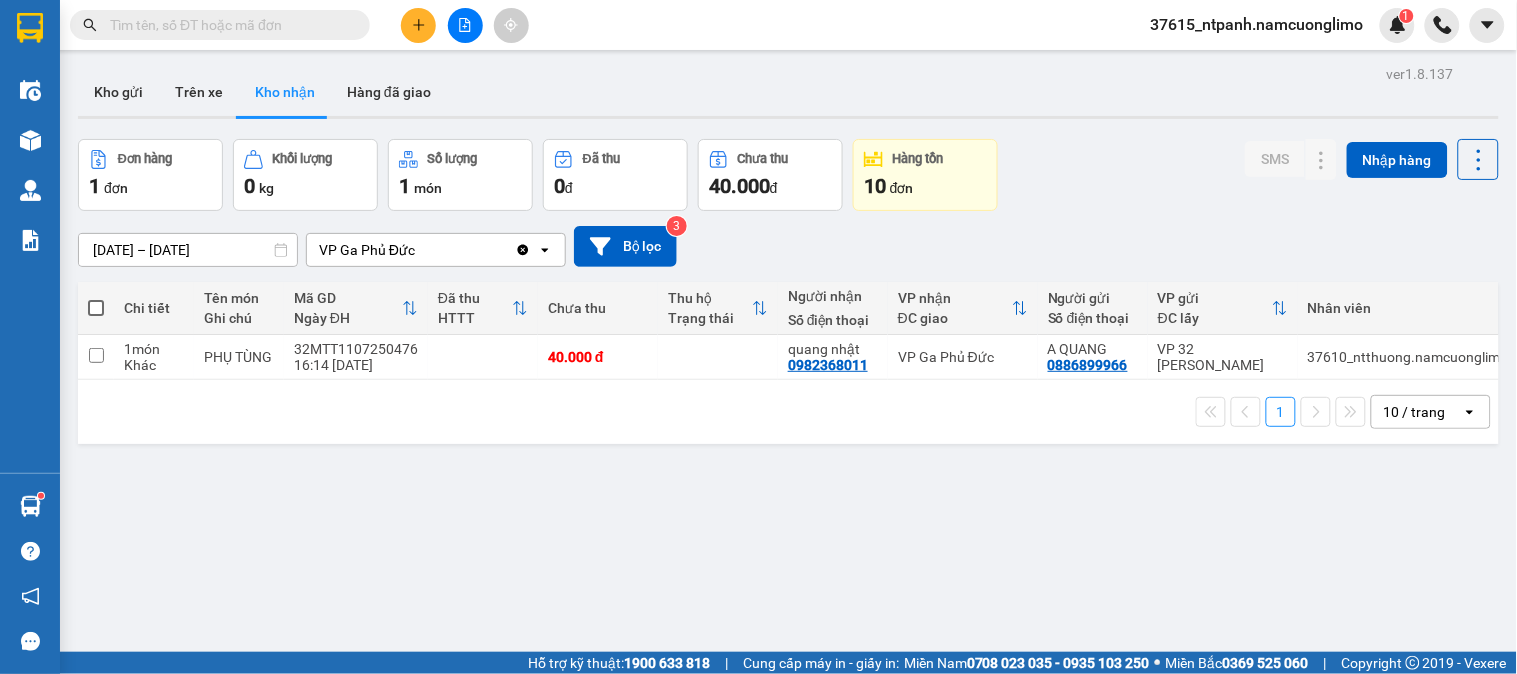 click on "[DATE] – [DATE]" at bounding box center [188, 250] 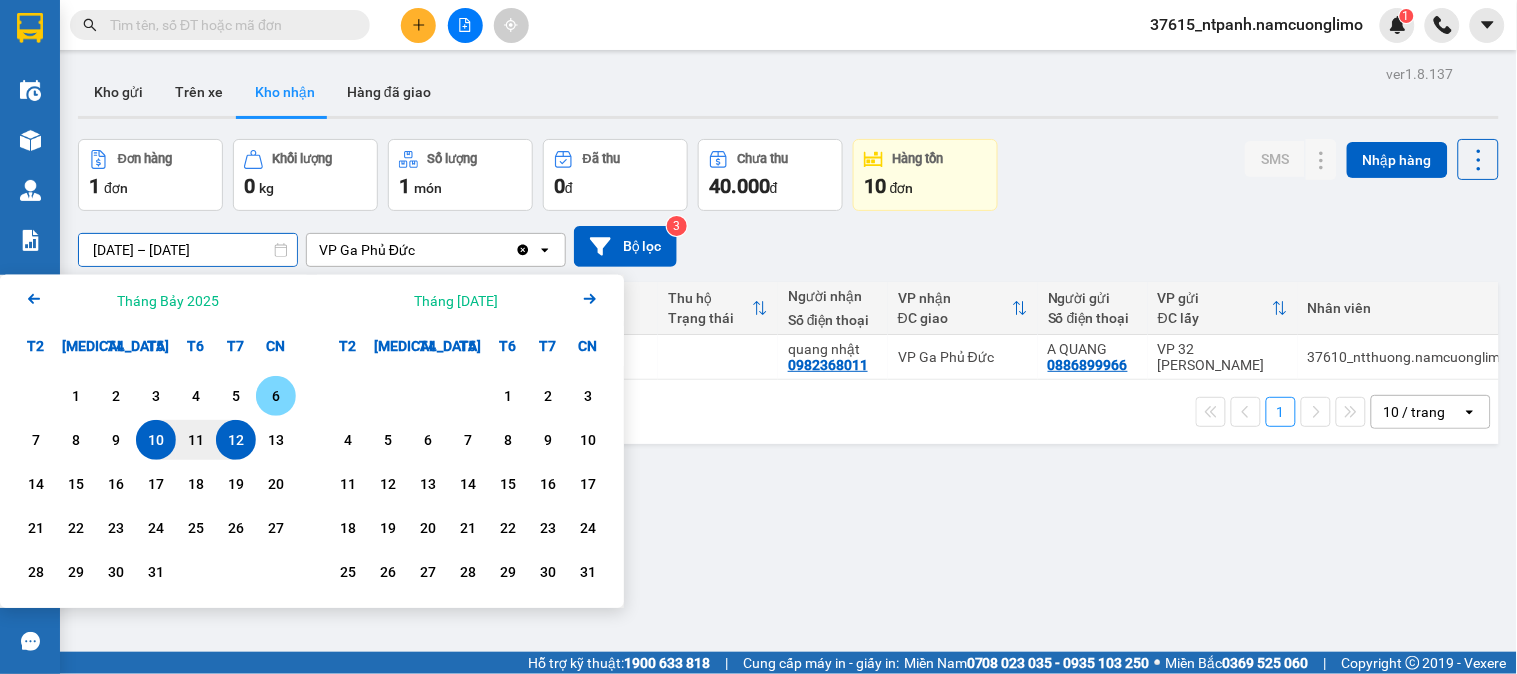 click on "6" at bounding box center [276, 396] 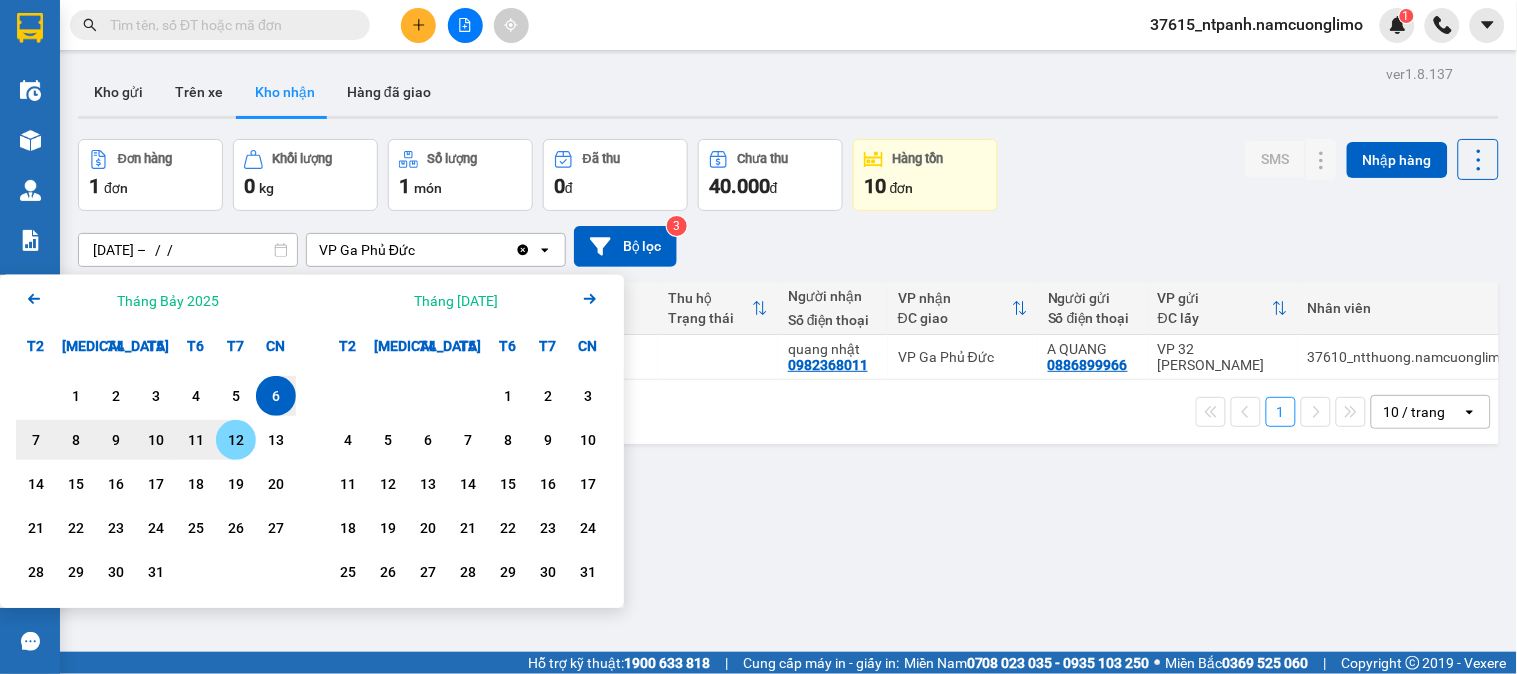 click on "12" at bounding box center (236, 440) 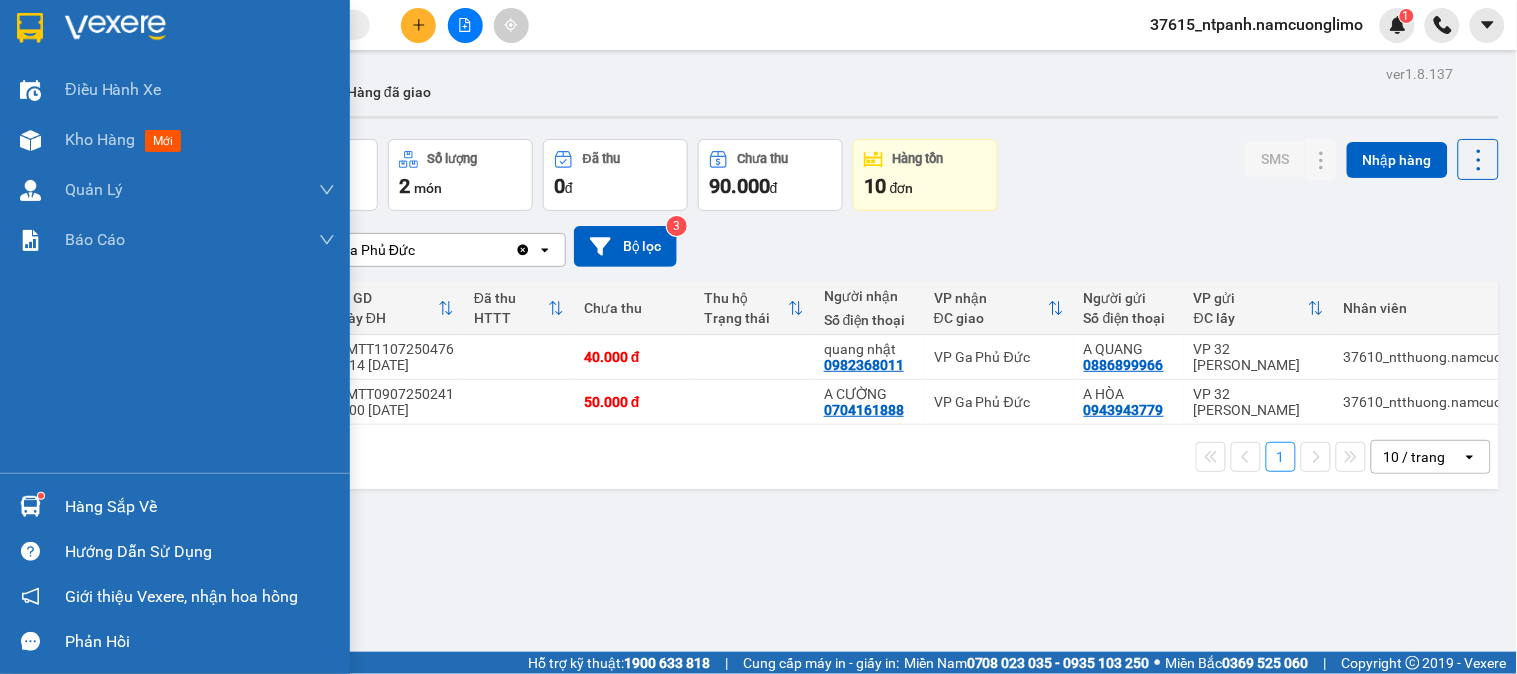 click at bounding box center (30, 506) 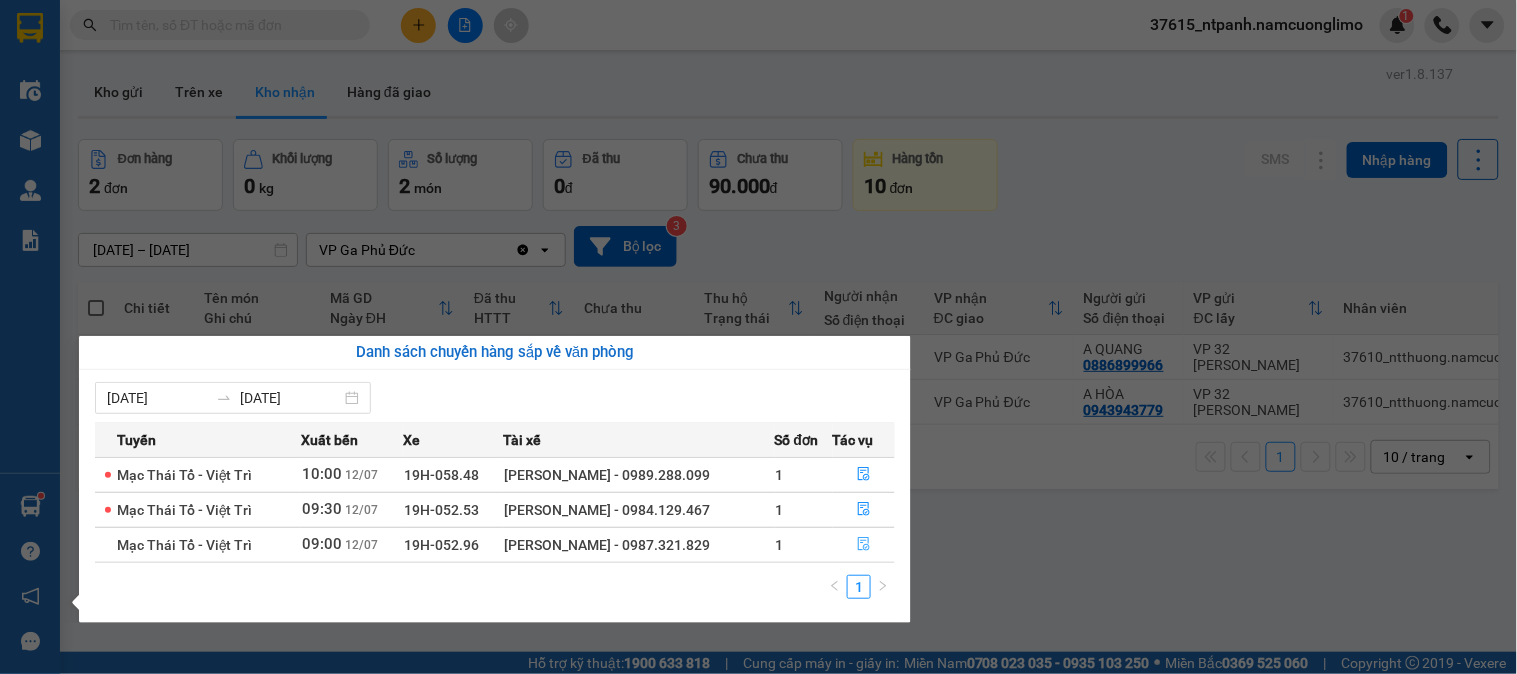 click 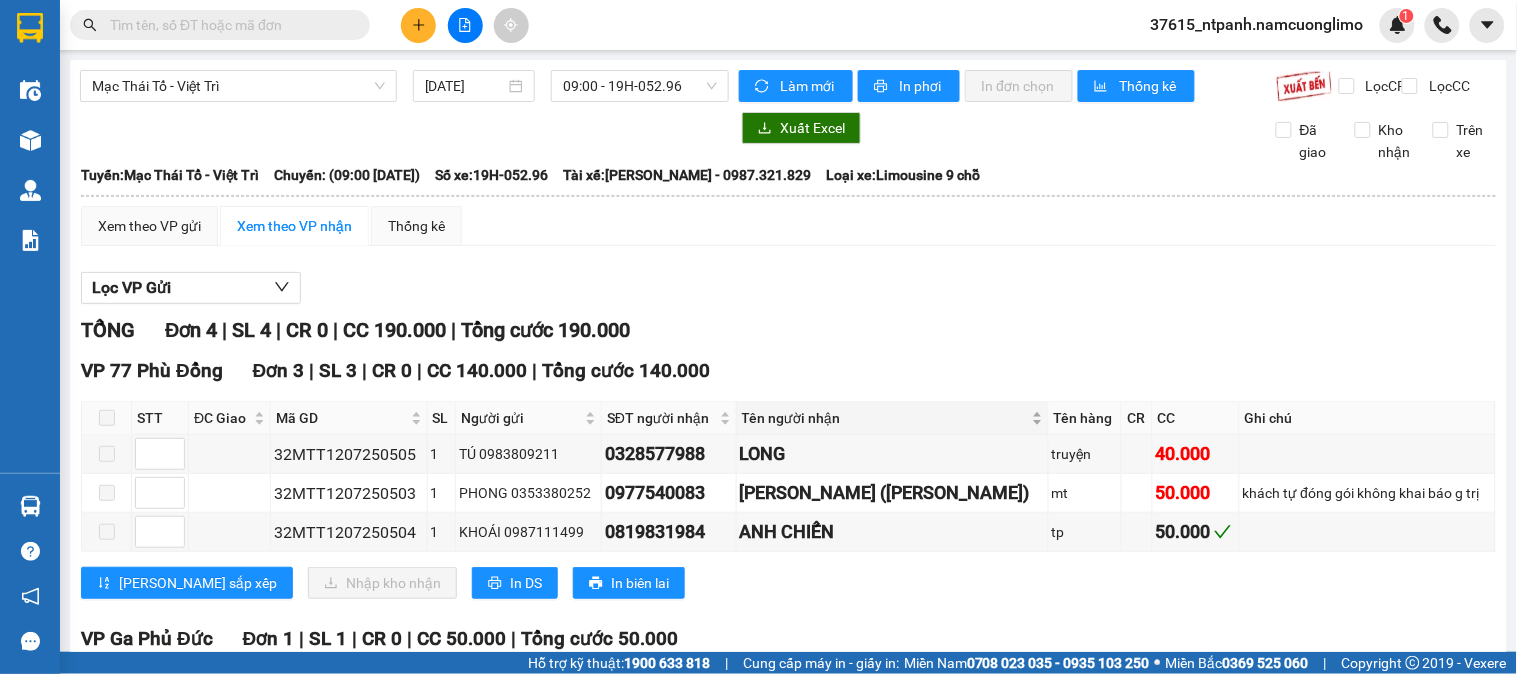 scroll, scrollTop: 212, scrollLeft: 0, axis: vertical 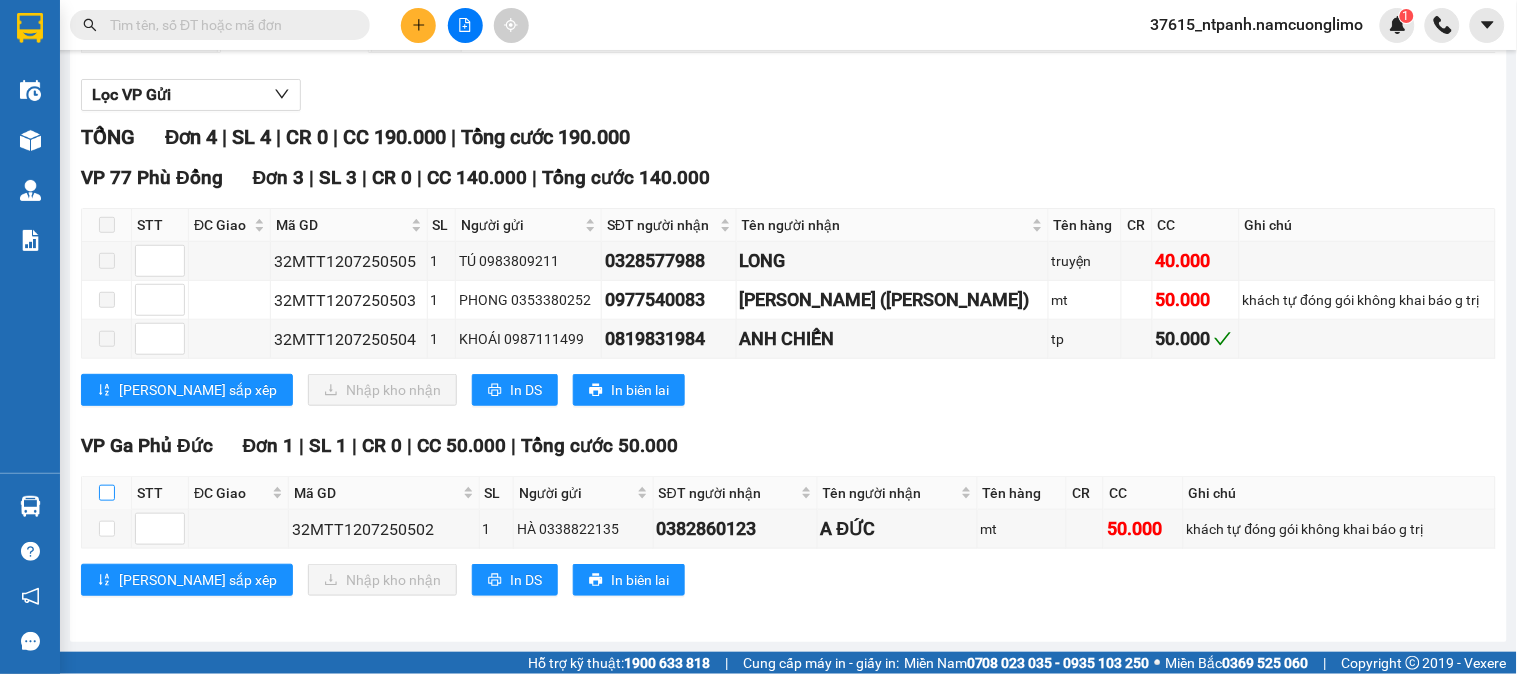 click at bounding box center (107, 493) 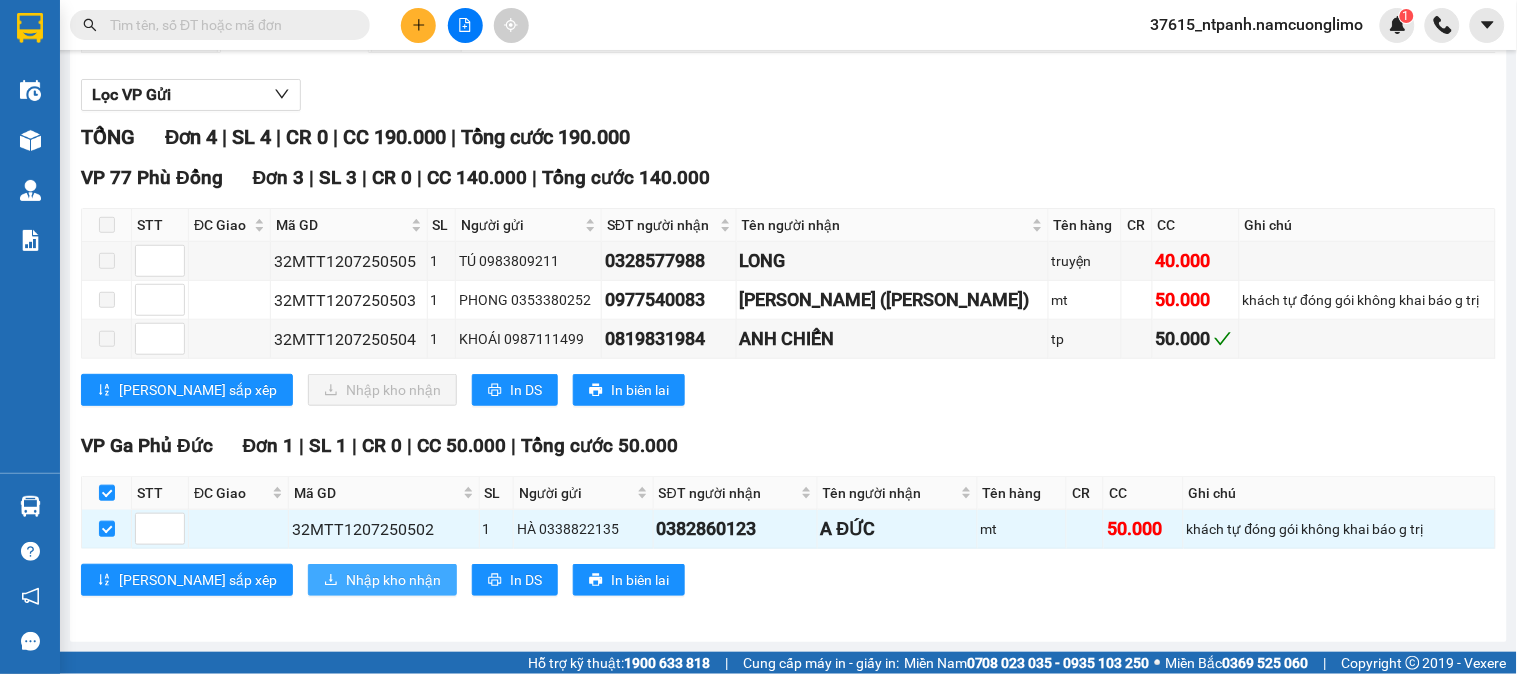 click on "Nhập kho nhận" at bounding box center (393, 580) 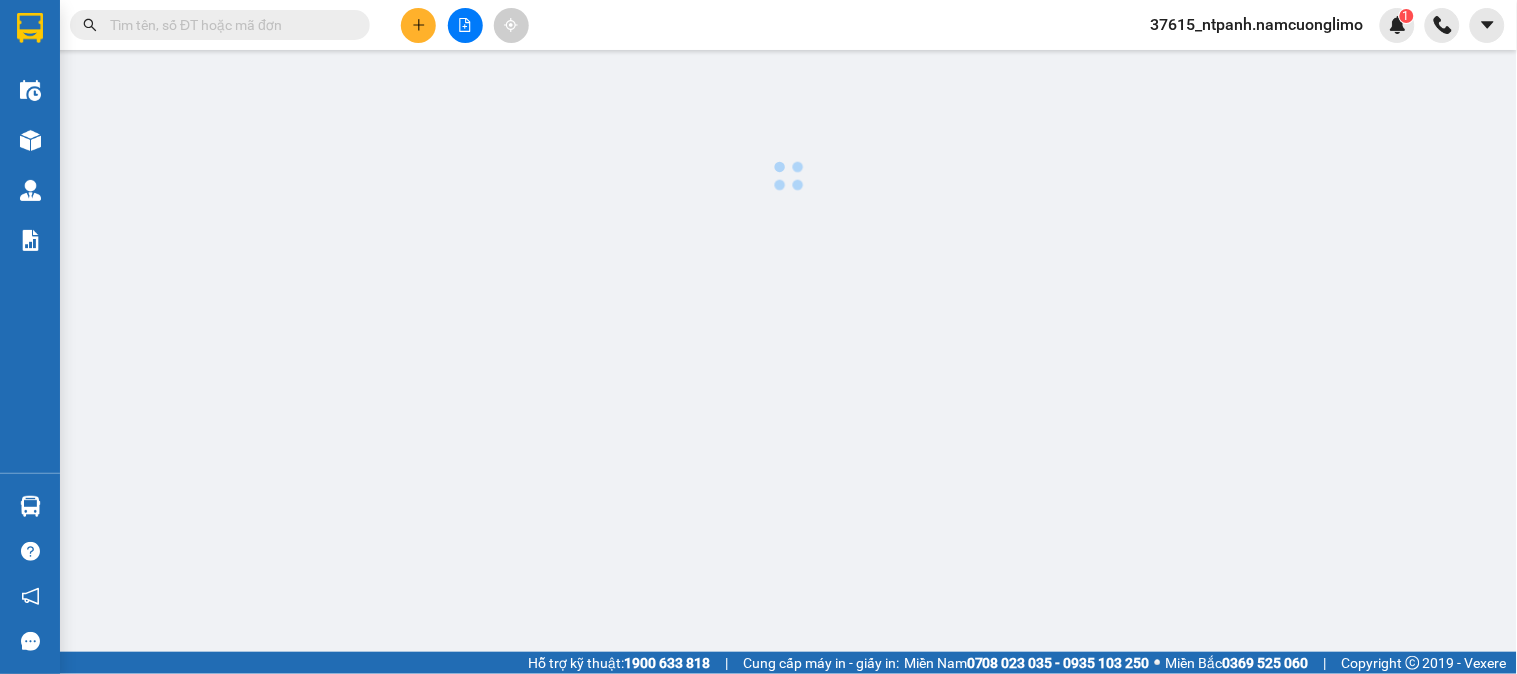 scroll, scrollTop: 0, scrollLeft: 0, axis: both 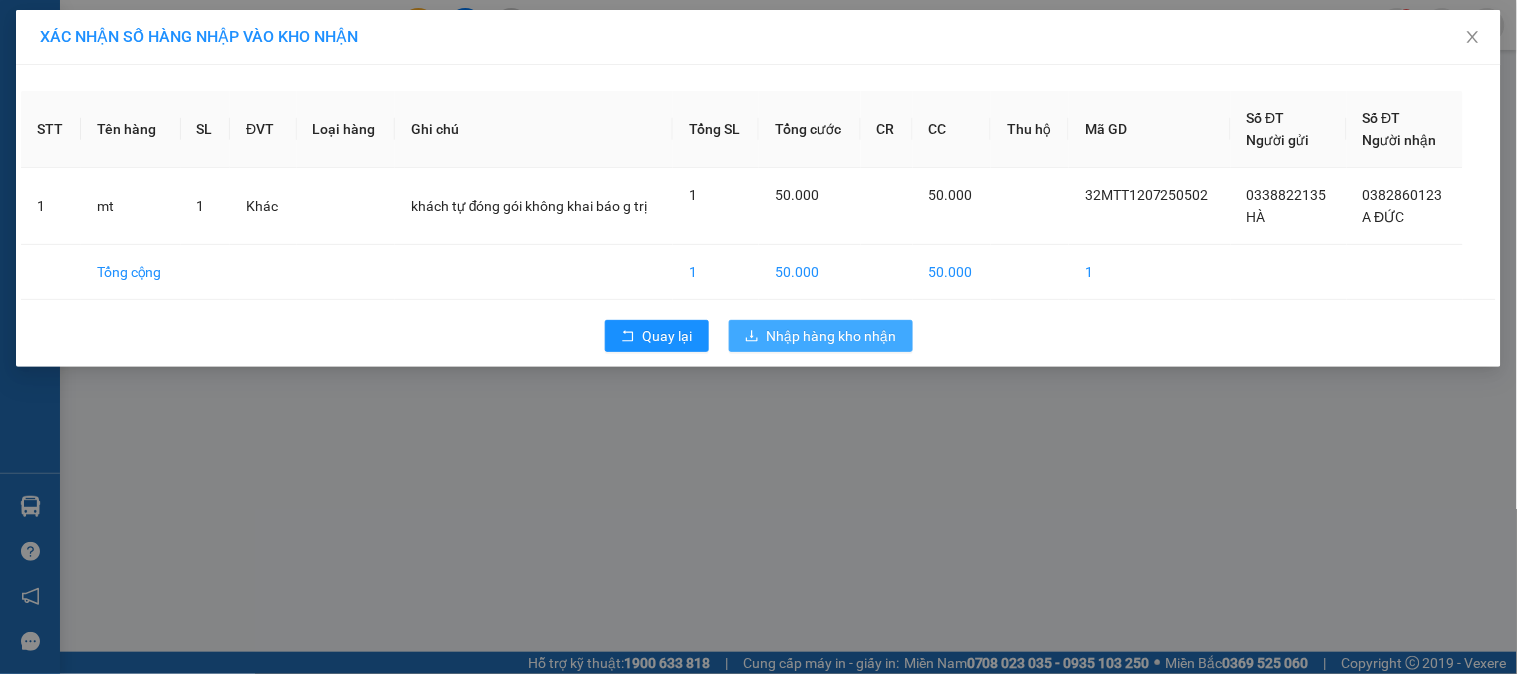 click on "Nhập hàng kho nhận" at bounding box center (832, 336) 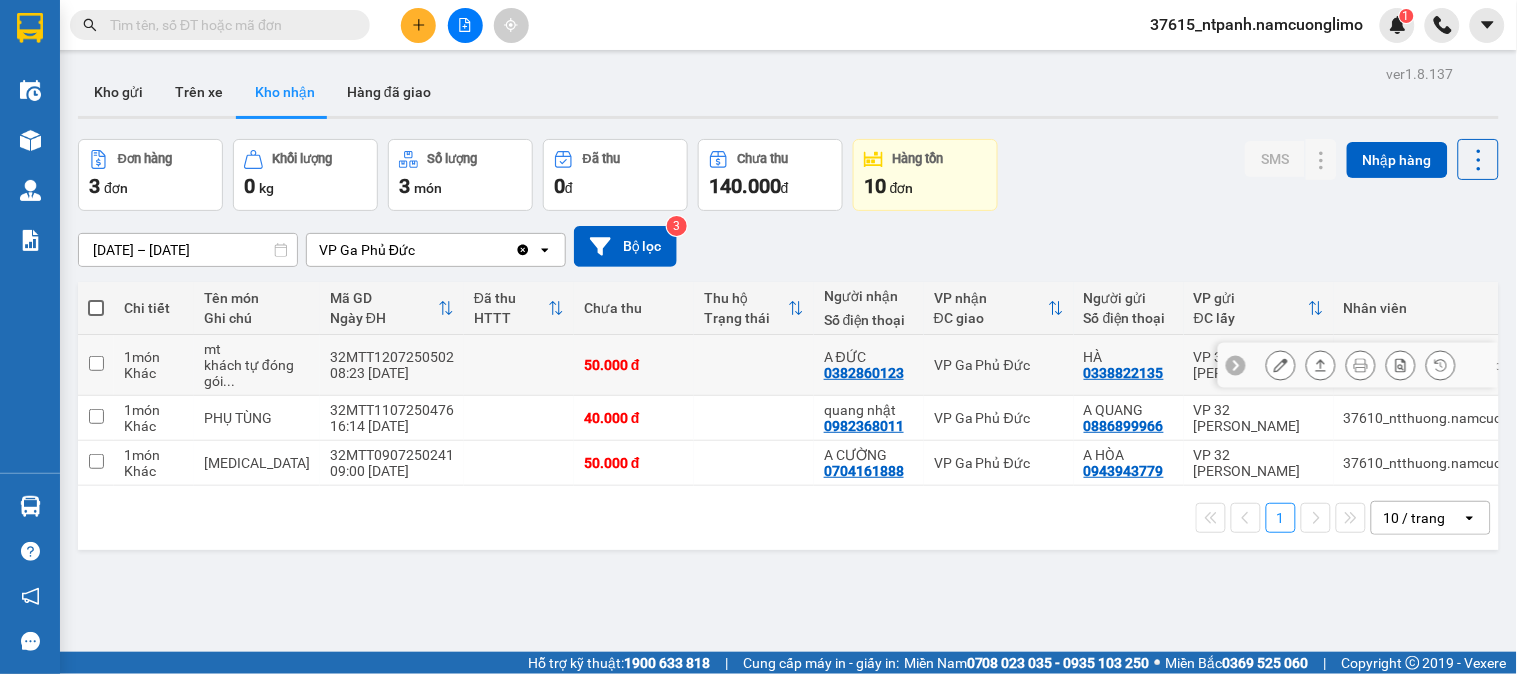 click at bounding box center [754, 365] 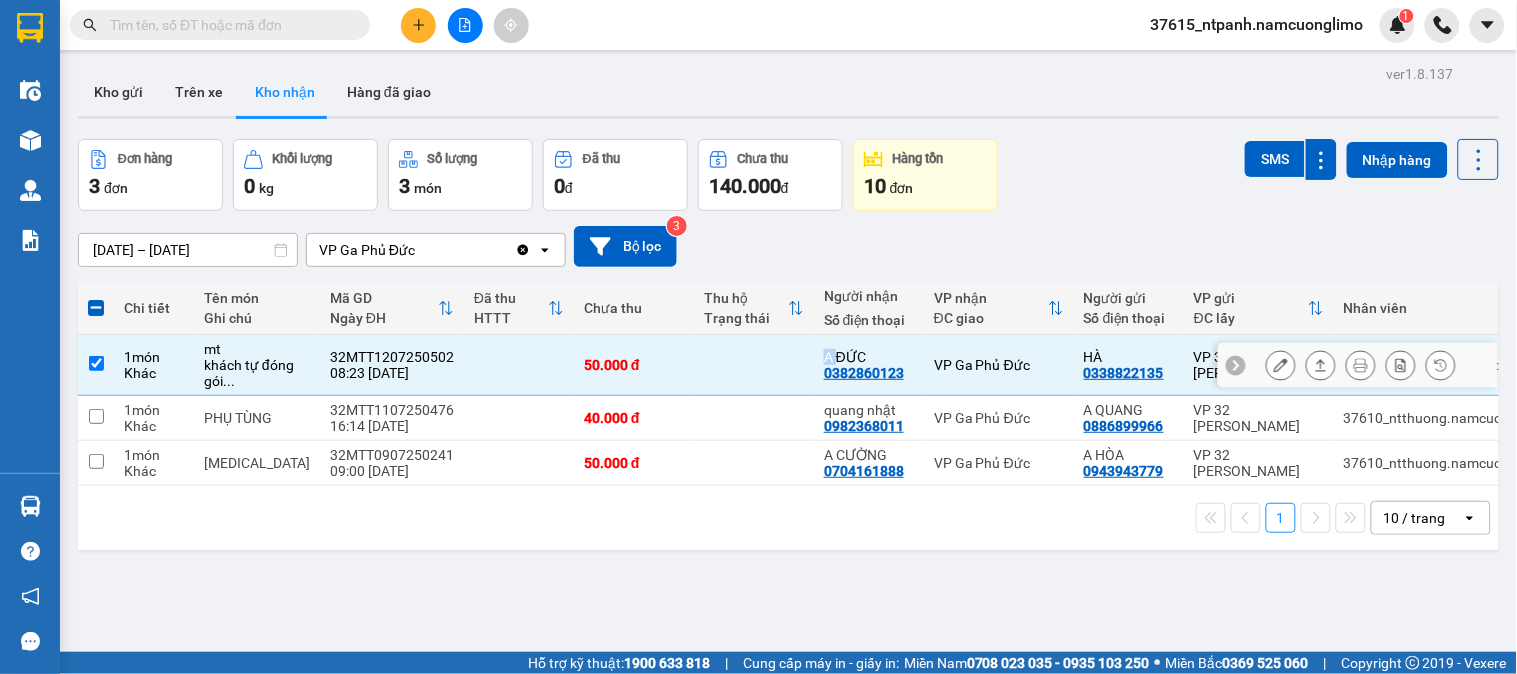 click at bounding box center [754, 365] 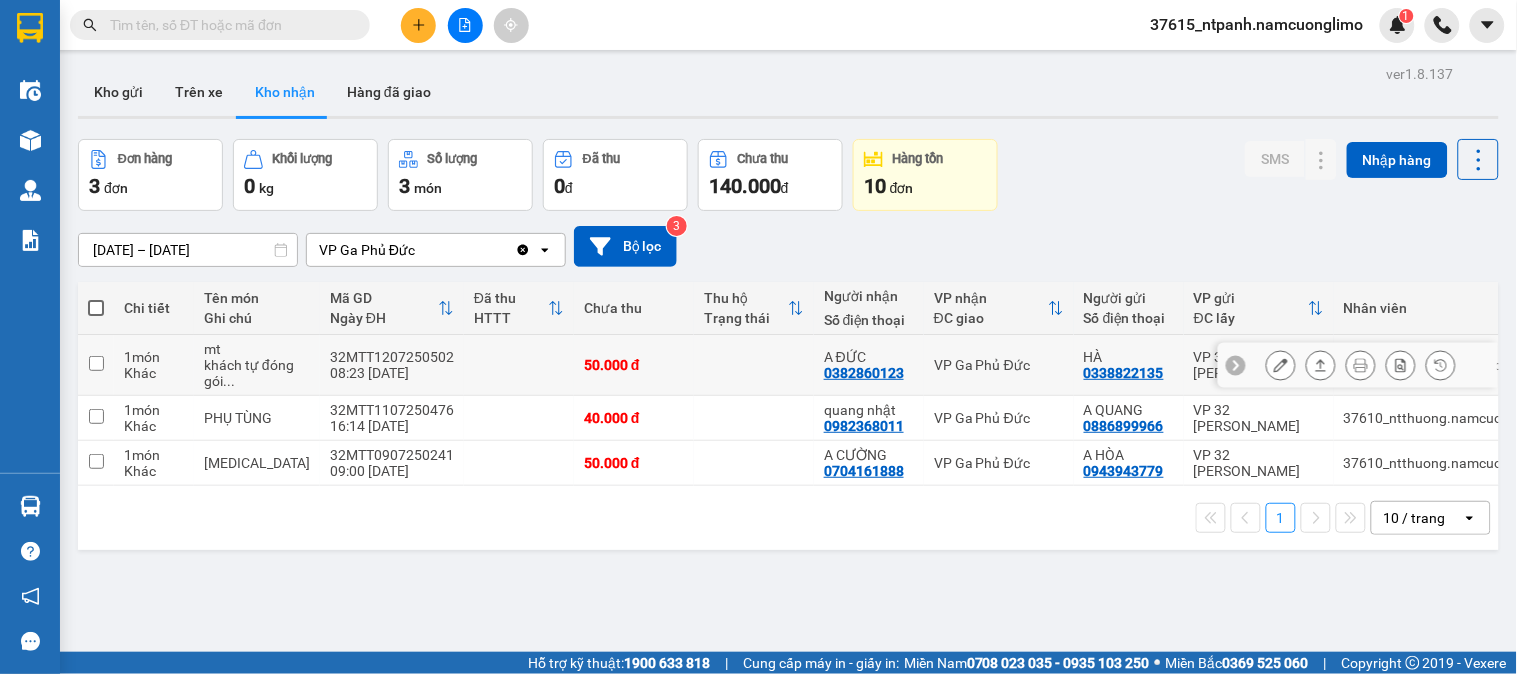 click at bounding box center [754, 365] 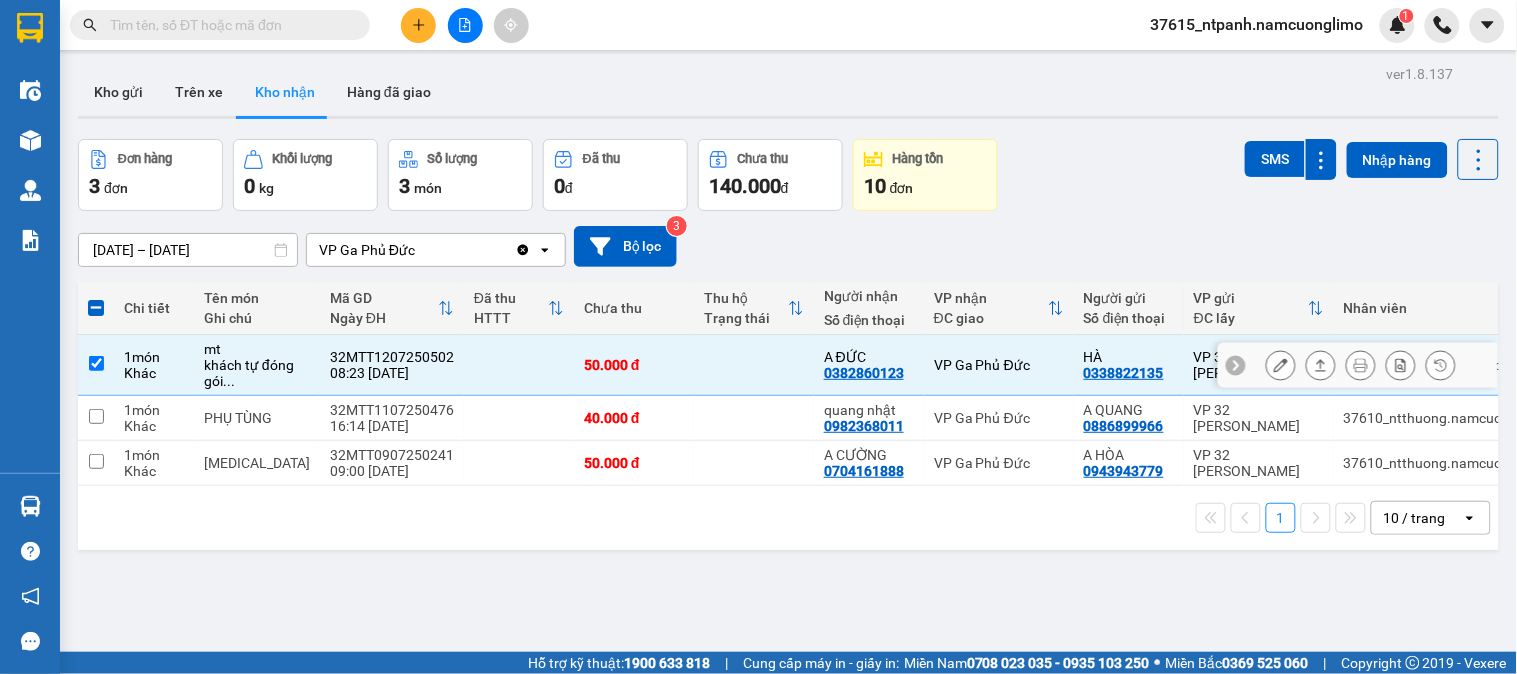 click at bounding box center [754, 365] 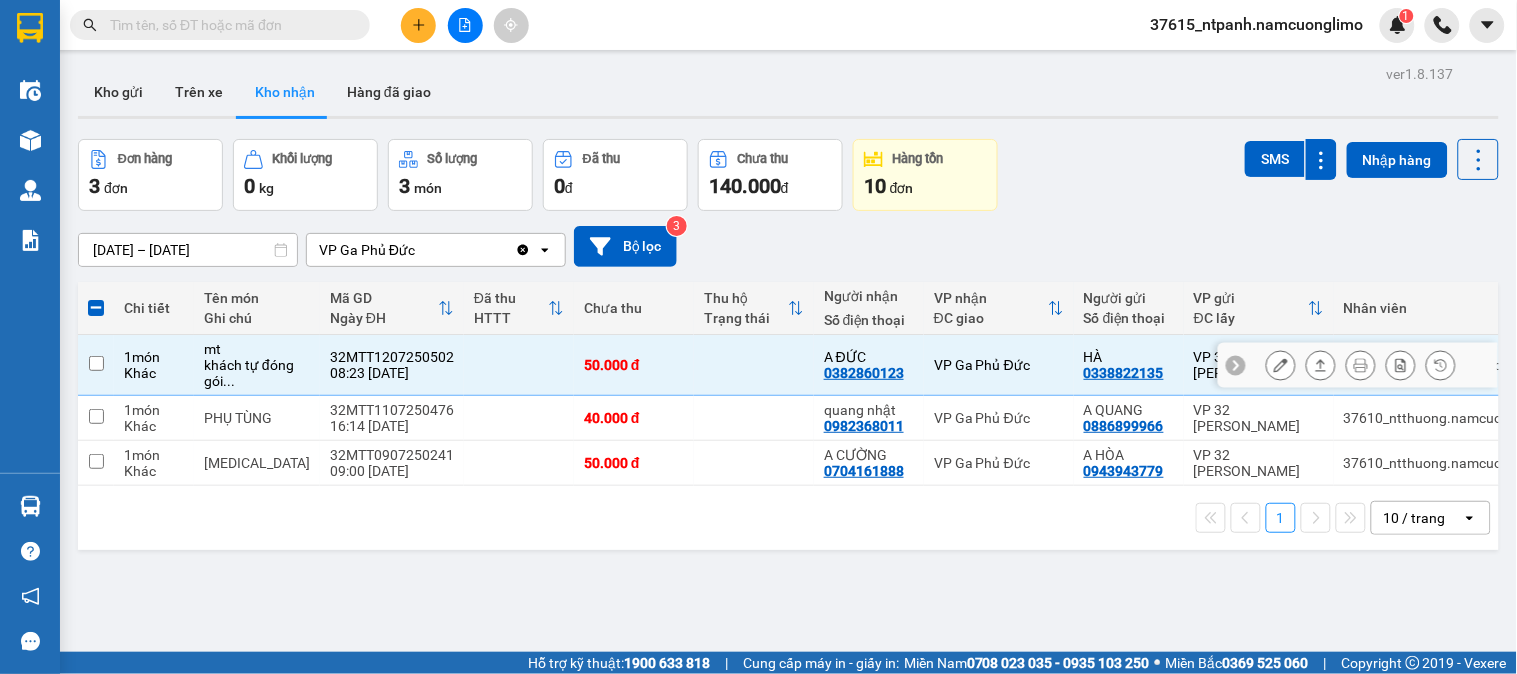 checkbox on "false" 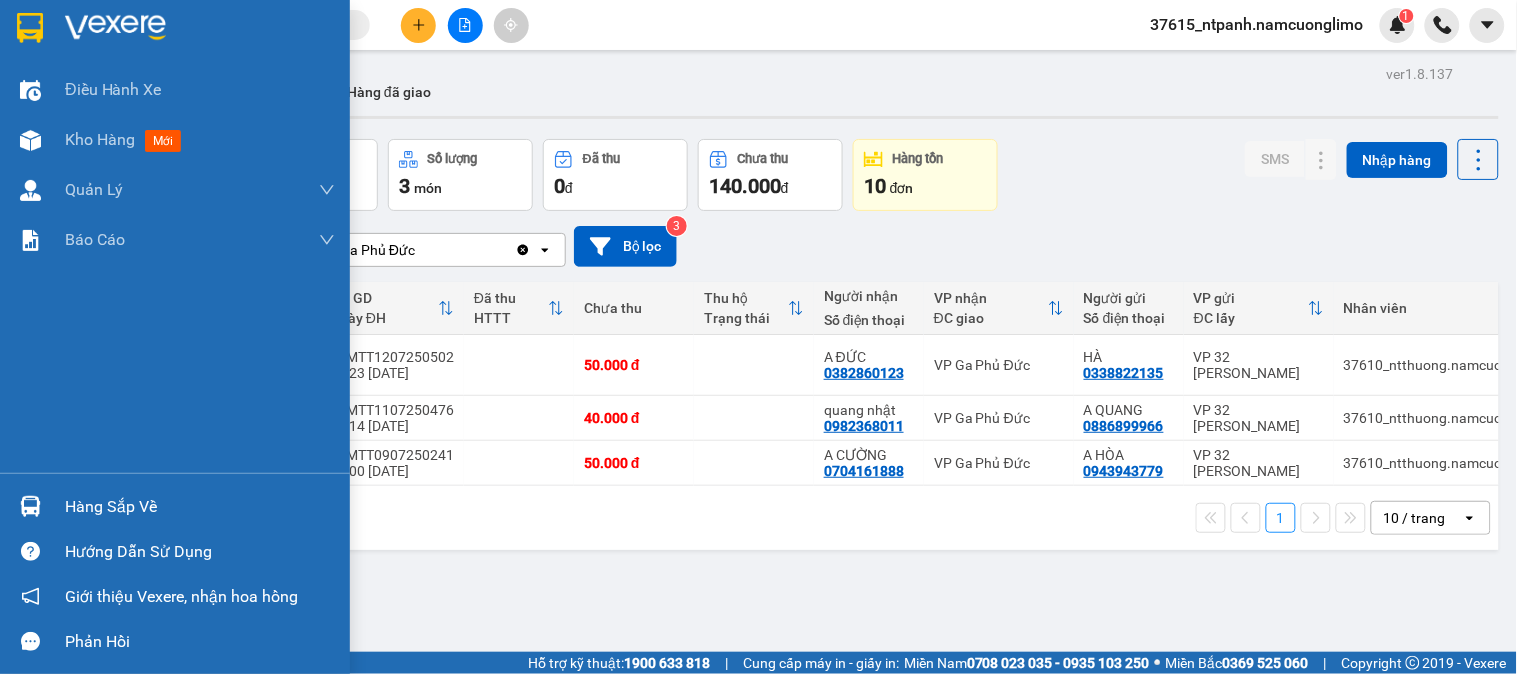 click on "Hàng sắp về" at bounding box center (200, 507) 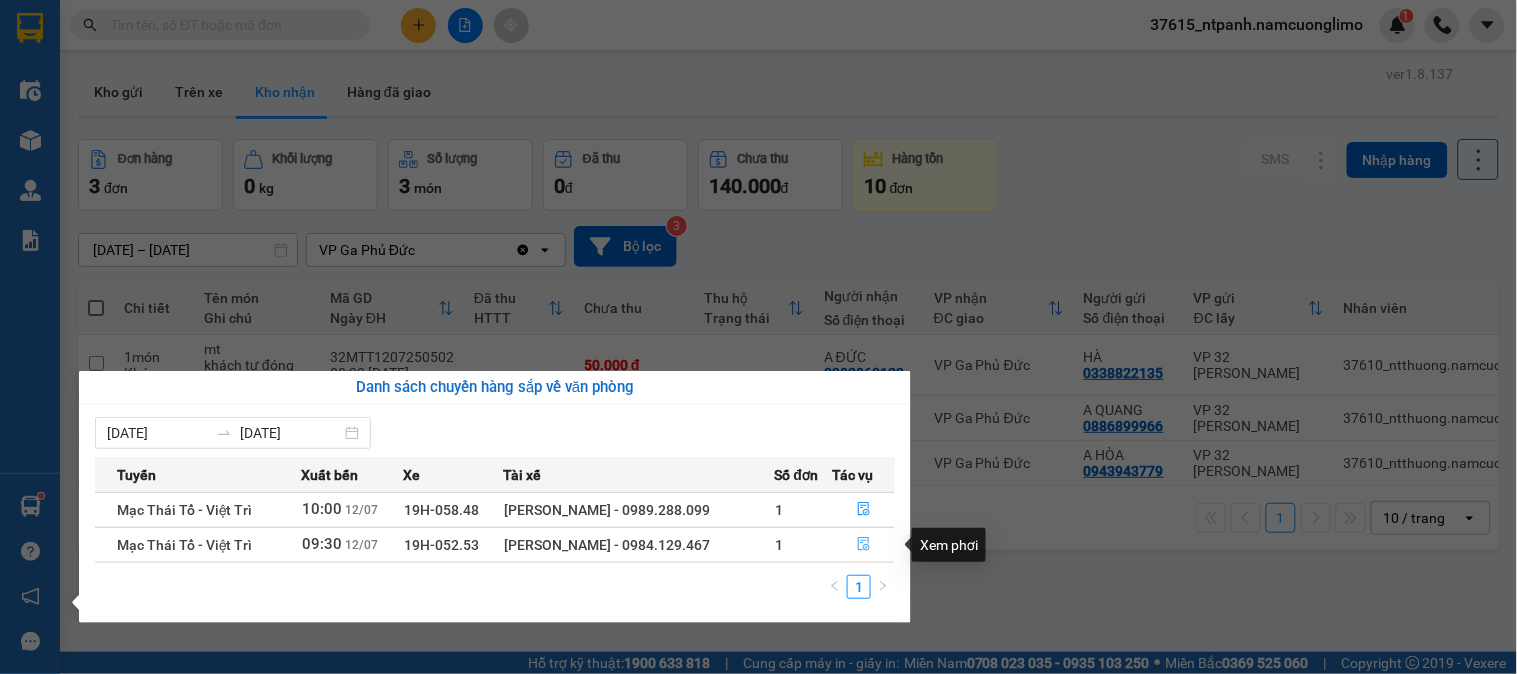 click 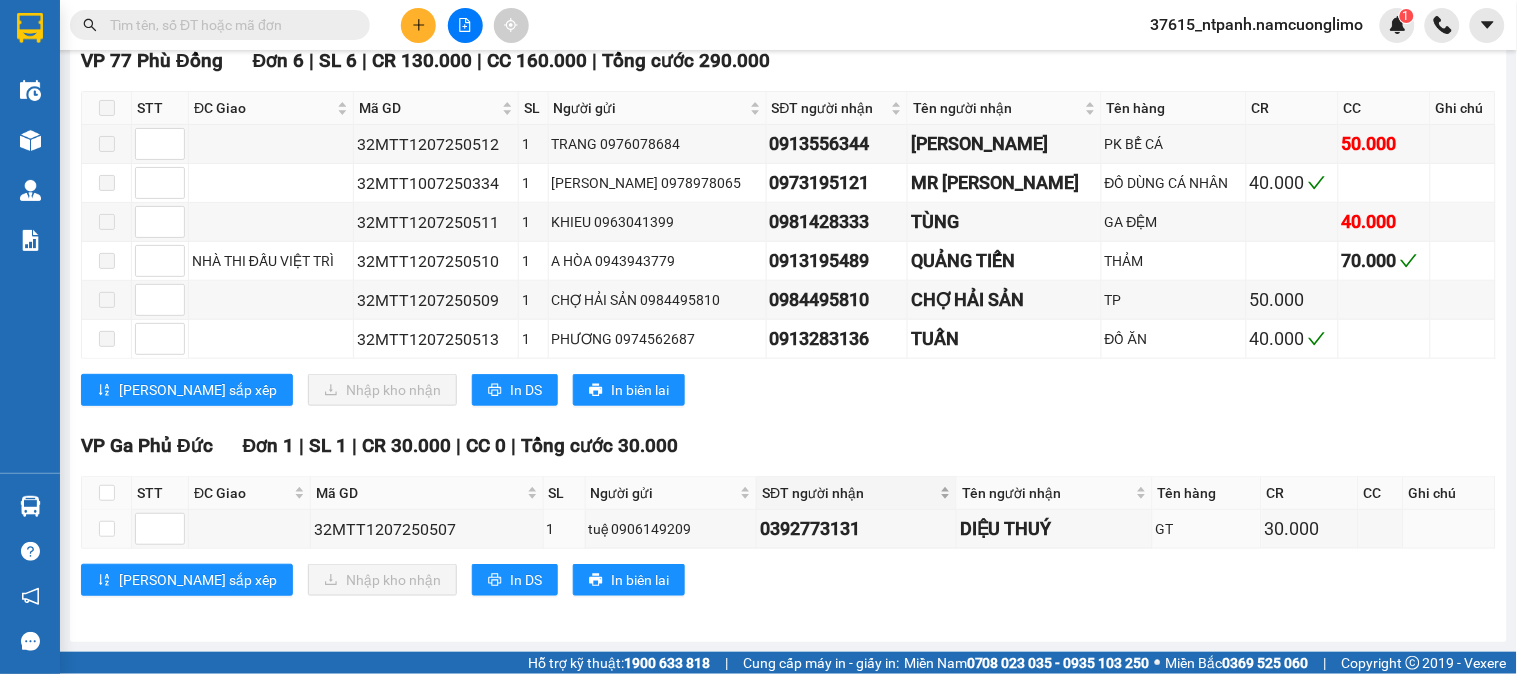 scroll, scrollTop: 330, scrollLeft: 0, axis: vertical 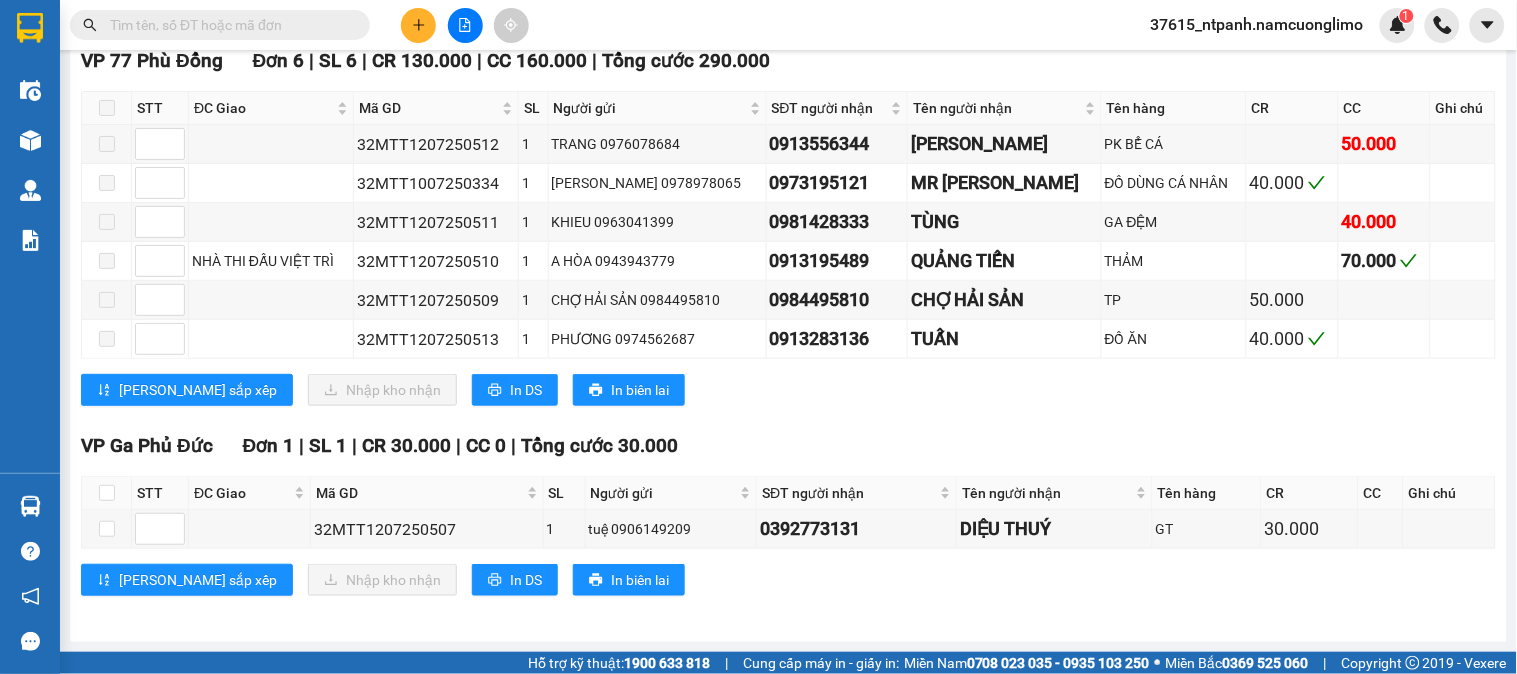 click on "[PERSON_NAME] sắp xếp Nhập kho nhận In DS In biên lai" at bounding box center [788, 580] 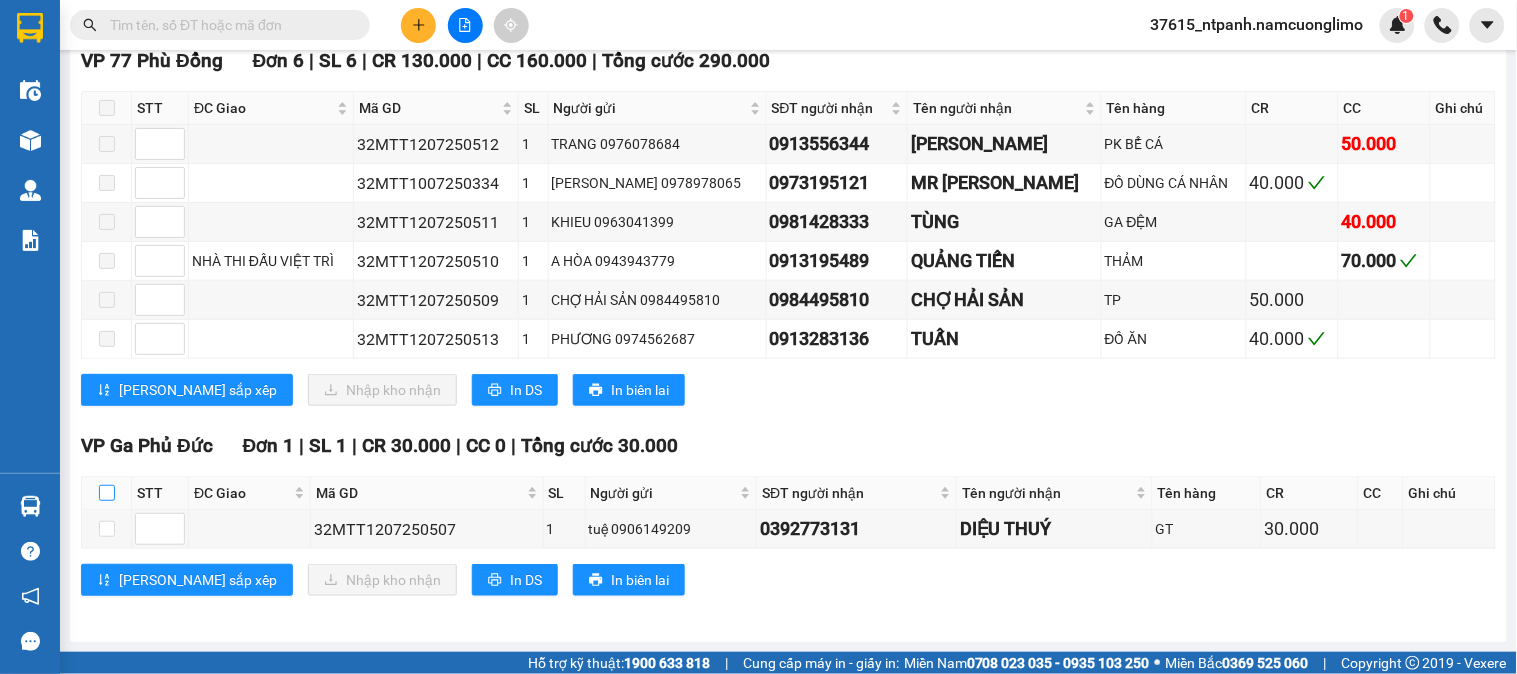 click at bounding box center [107, 493] 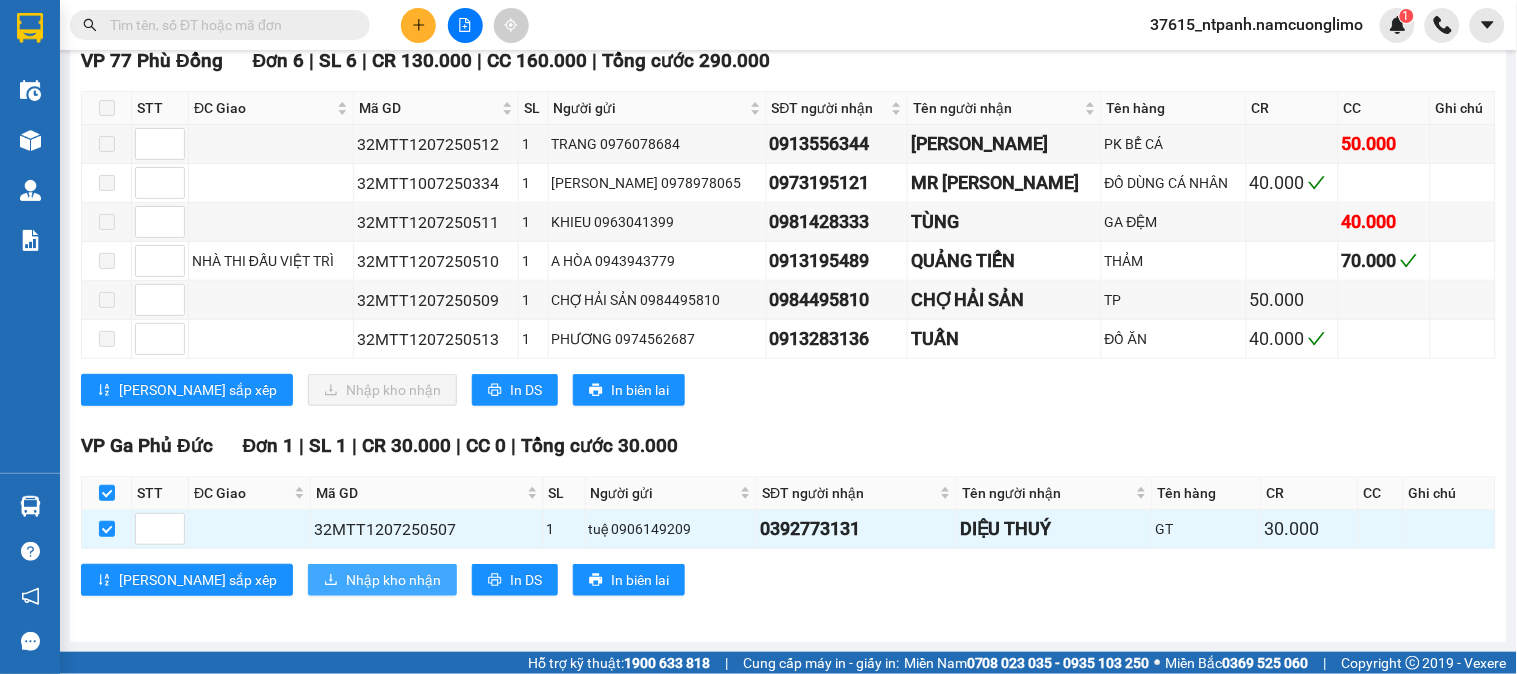 click on "Nhập kho nhận" at bounding box center [393, 580] 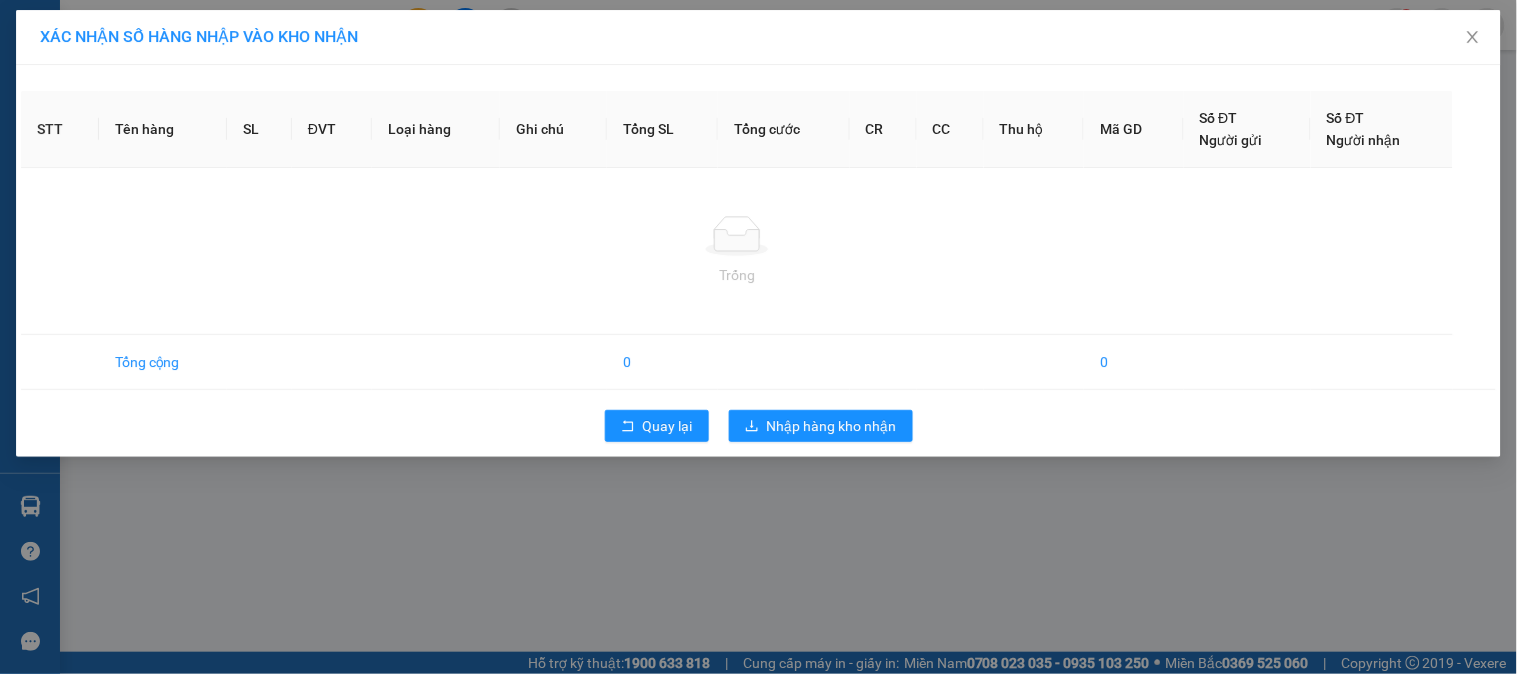 scroll, scrollTop: 0, scrollLeft: 0, axis: both 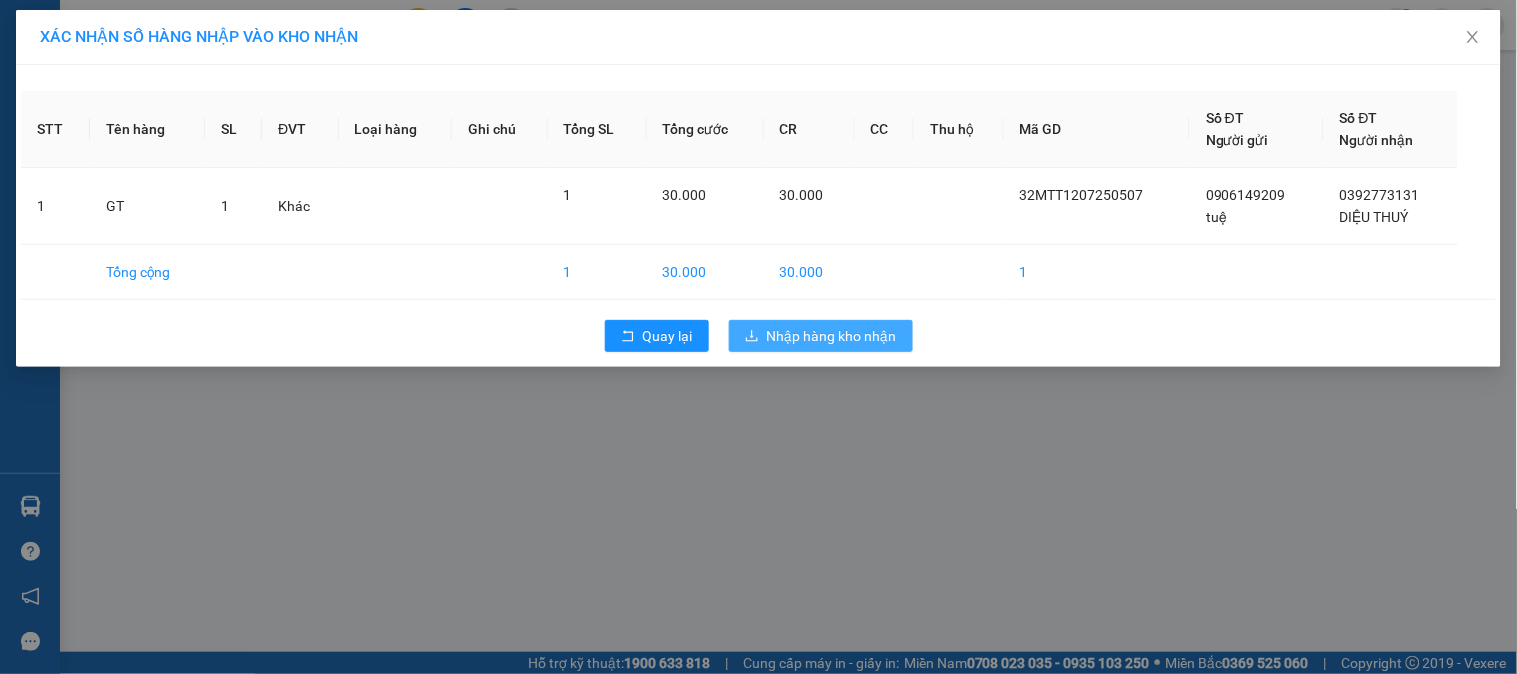 click on "Nhập hàng kho nhận" at bounding box center [832, 336] 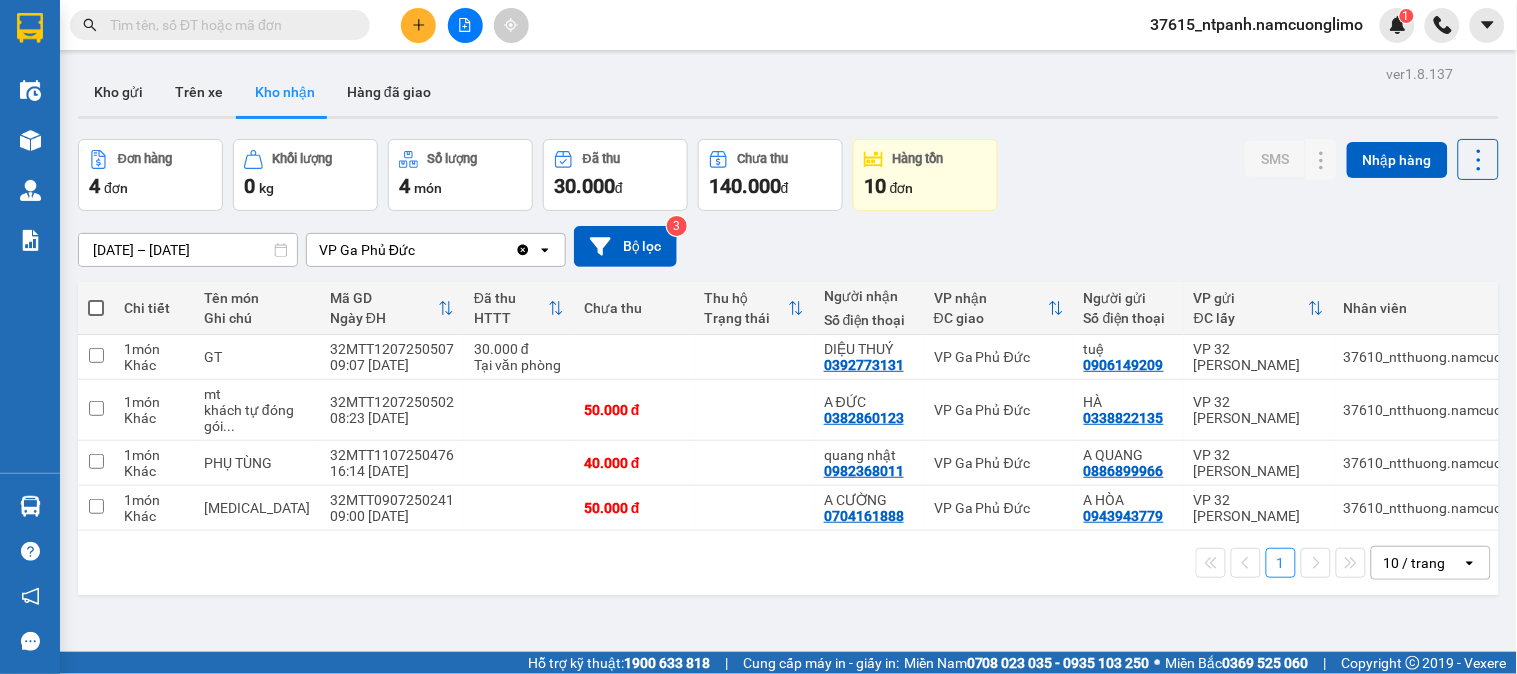 click on "[DATE] – [DATE] Press the down arrow key to interact with the calendar and select a date. Press the escape button to close the calendar. Selected date range is from [DATE] to [DATE]. VP Ga Phủ Đức Clear value open Bộ lọc 3" at bounding box center (788, 246) 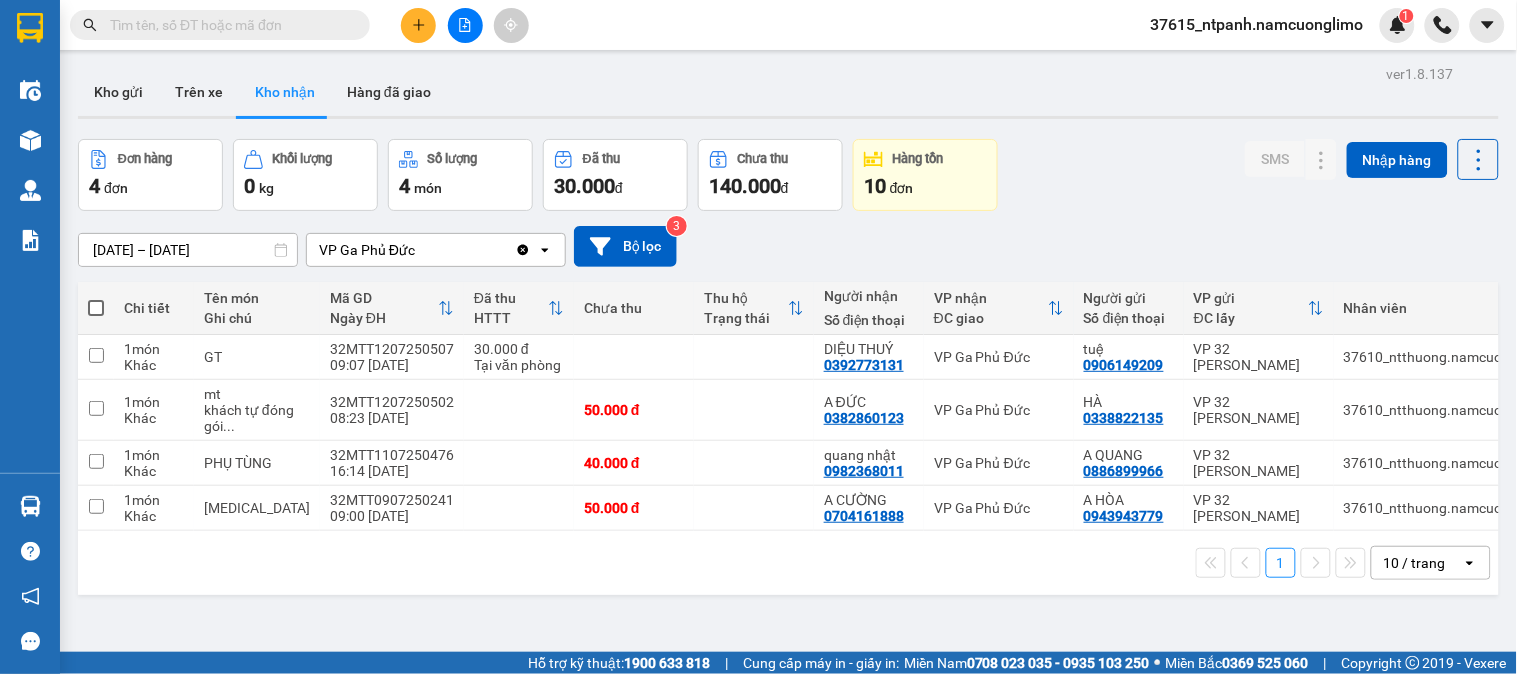 click on "[DATE] – [DATE] Press the down arrow key to interact with the calendar and select a date. Press the escape button to close the calendar. Selected date range is from [DATE] to [DATE]. VP Ga Phủ Đức Clear value open Bộ lọc 3" at bounding box center (788, 246) 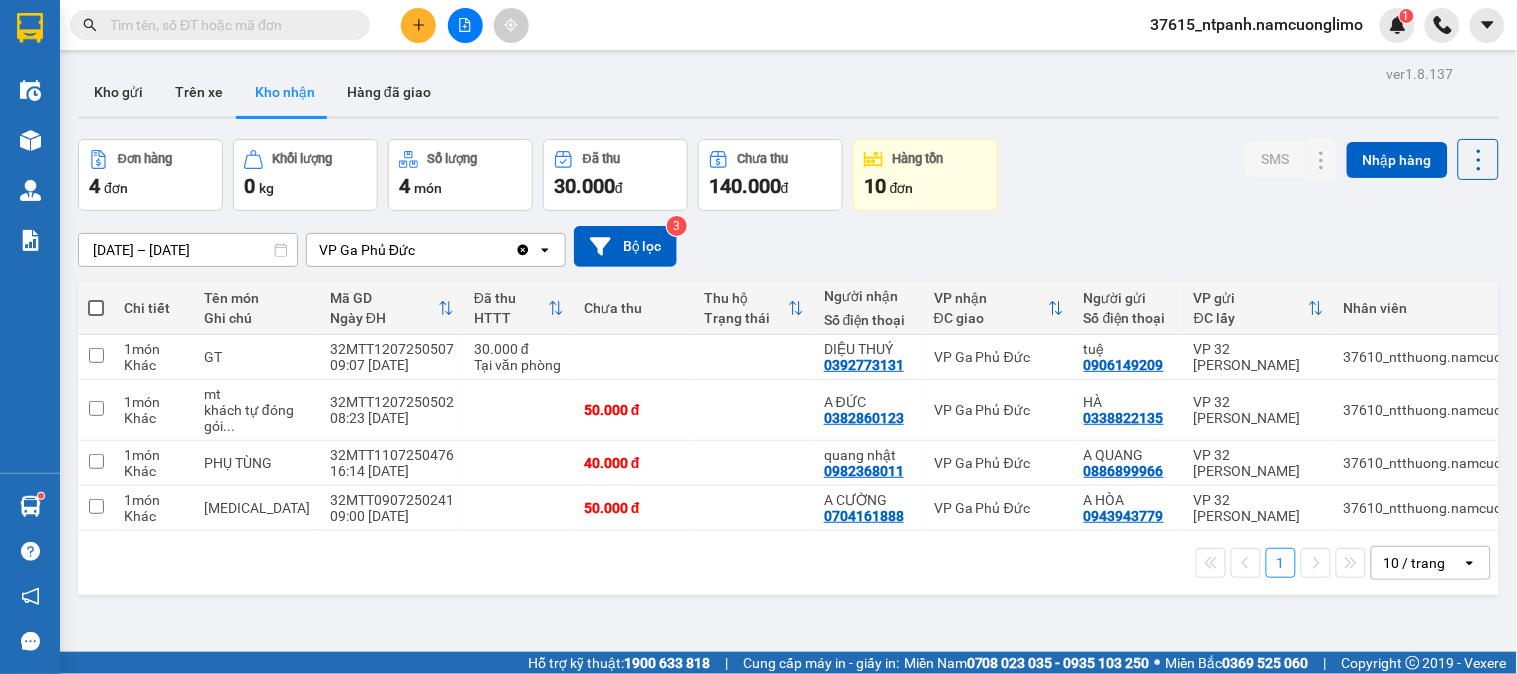 drag, startPoint x: 268, startPoint y: 37, endPoint x: 271, endPoint y: 24, distance: 13.341664 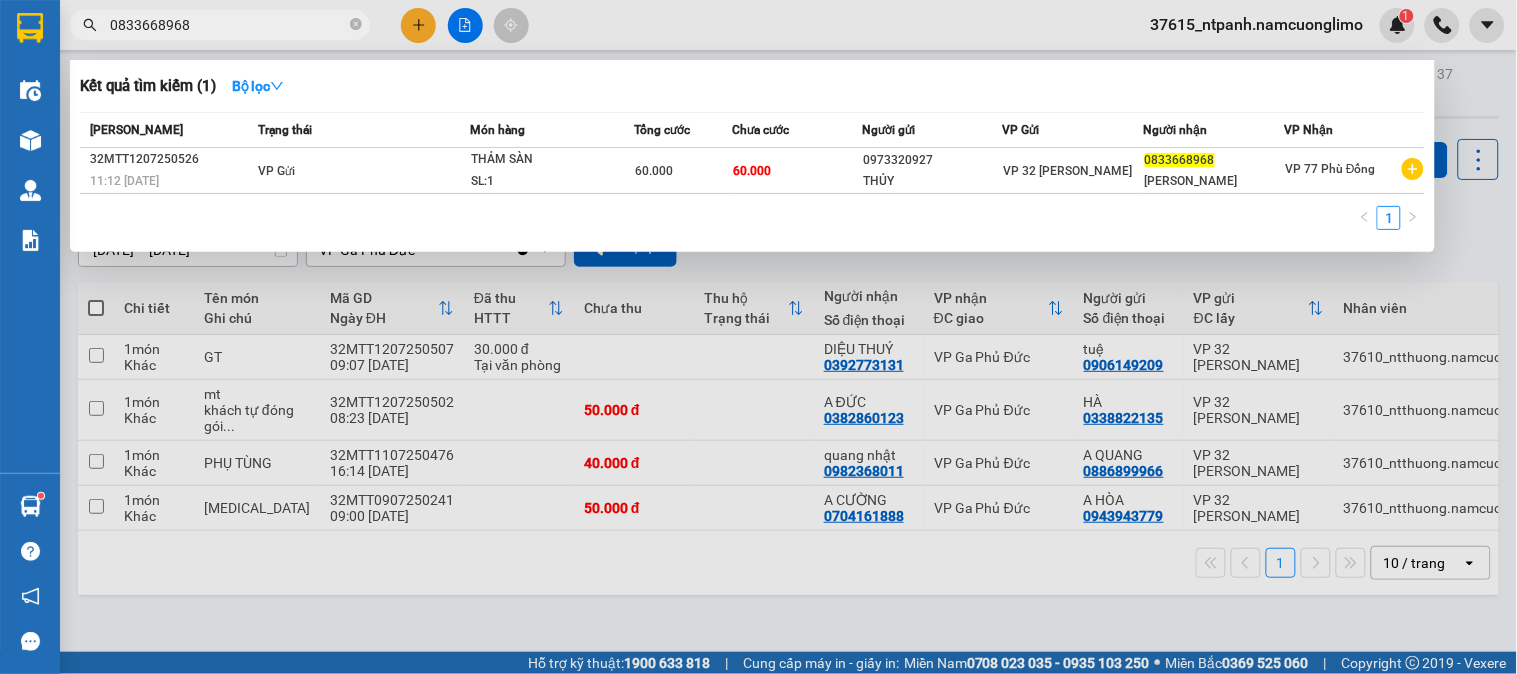 click at bounding box center [758, 337] 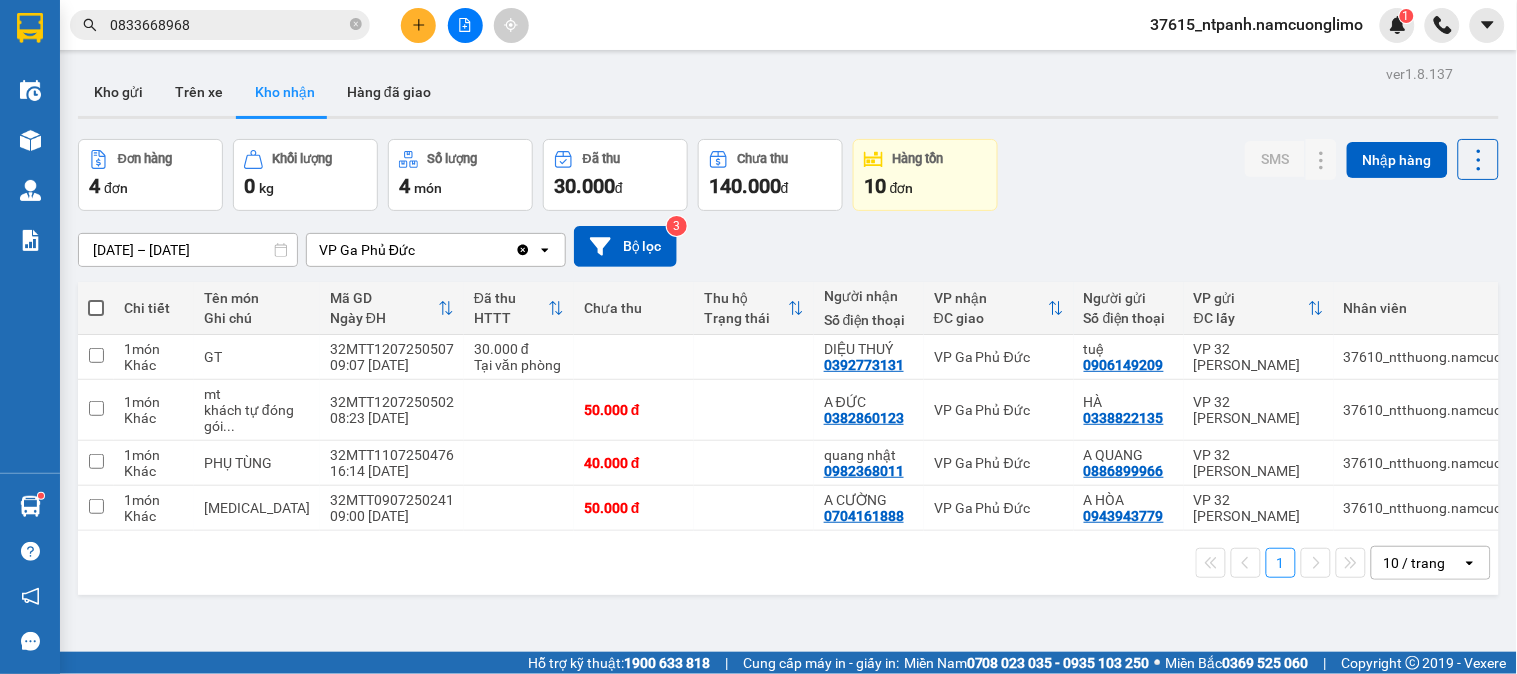 click on "Đơn hàng 4 đơn Khối lượng 0 kg Số lượng 4 món Đã thu 30.000  đ Chưa thu 140.000  đ Hàng tồn 10 đơn SMS Nhập hàng" at bounding box center (788, 175) 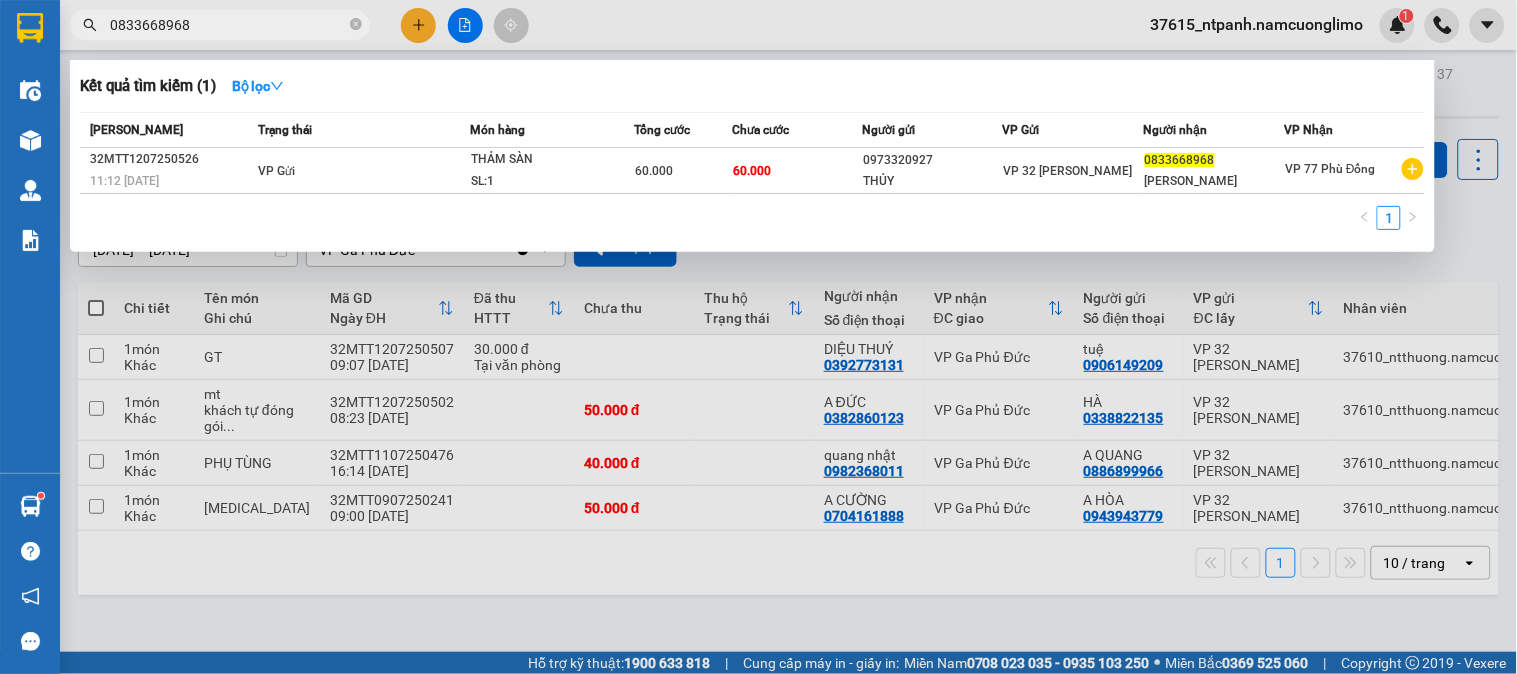 paste on "67558912" 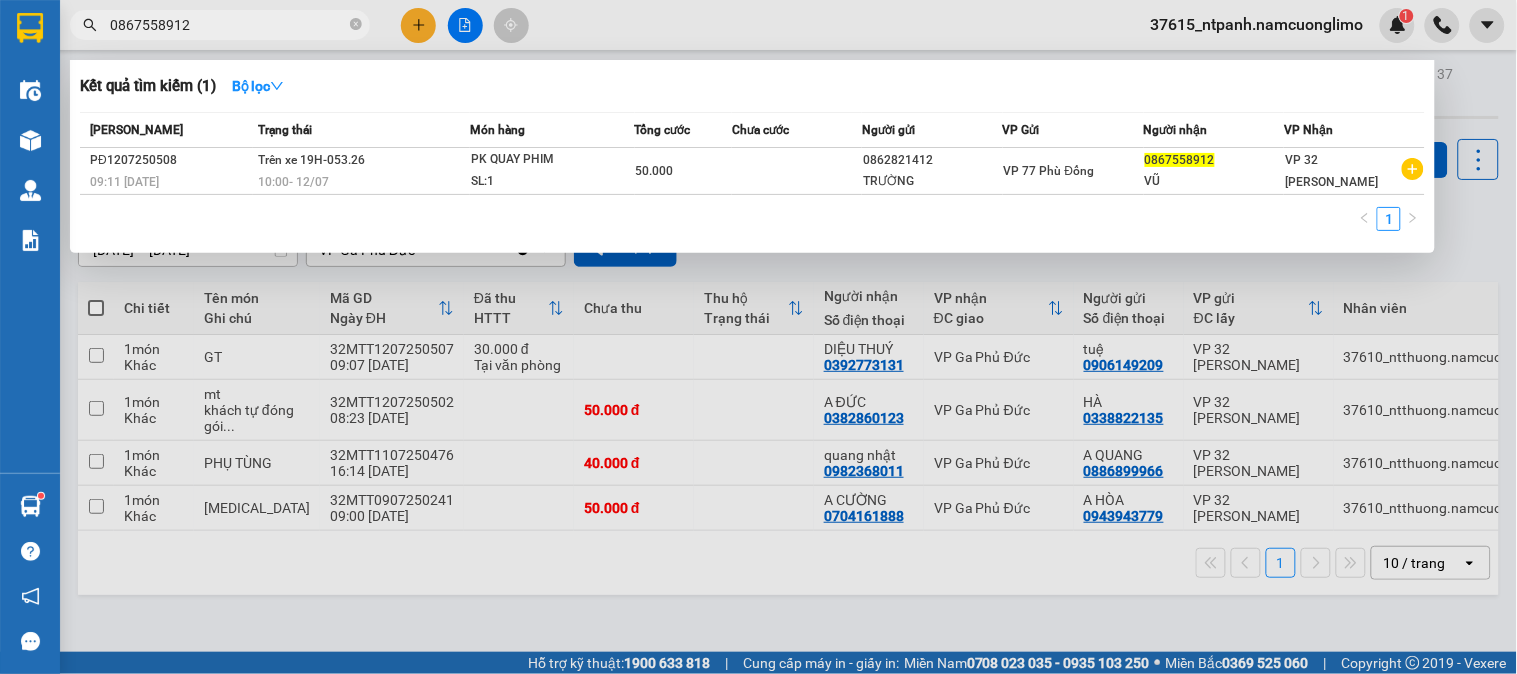 type on "0867558912" 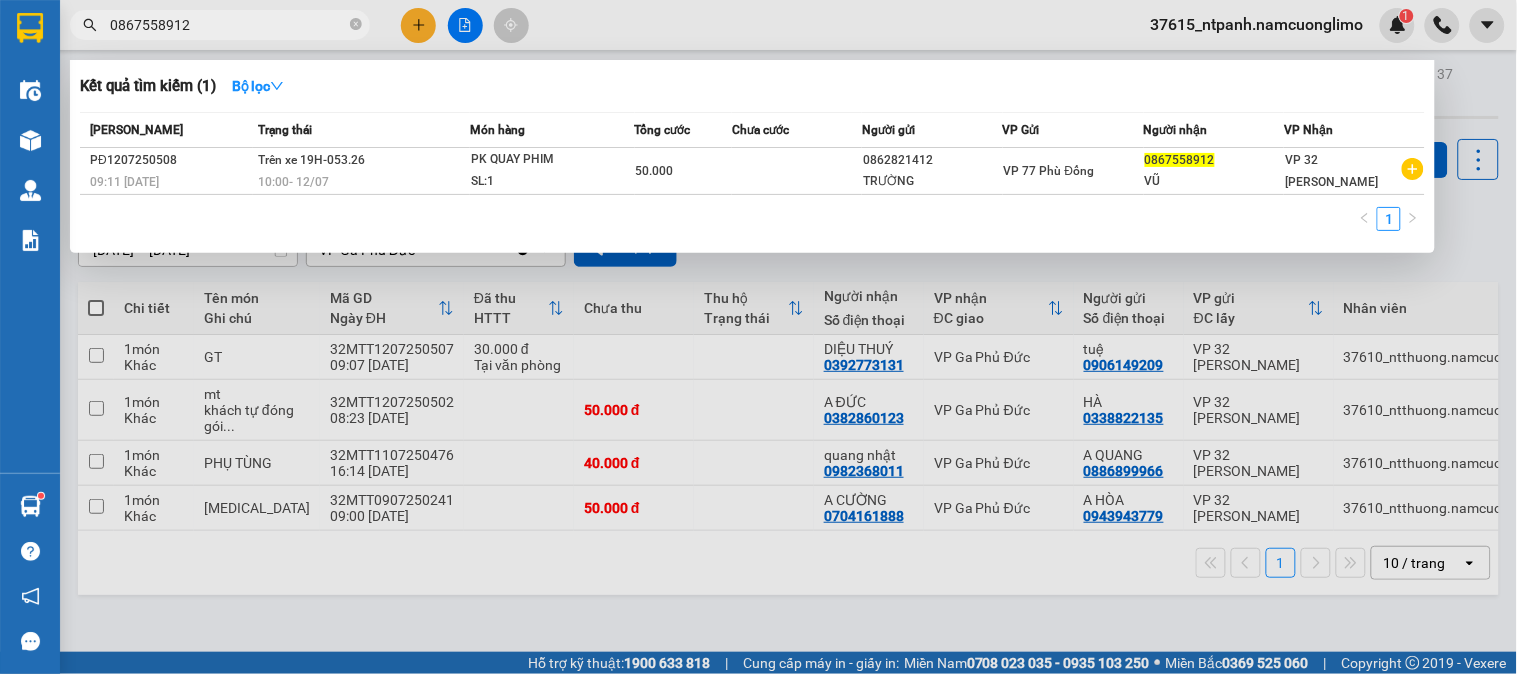 click at bounding box center (758, 337) 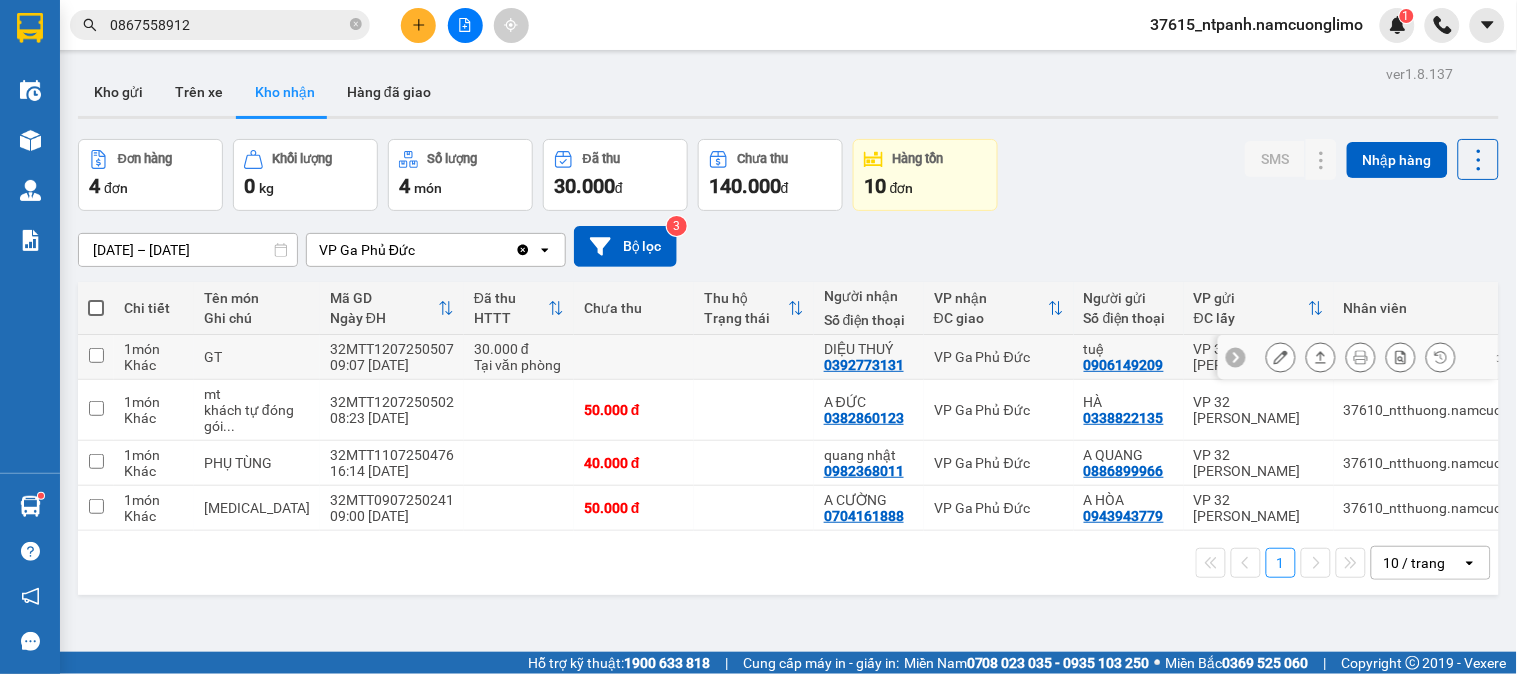 click on "VP Ga Phủ Đức" at bounding box center [999, 357] 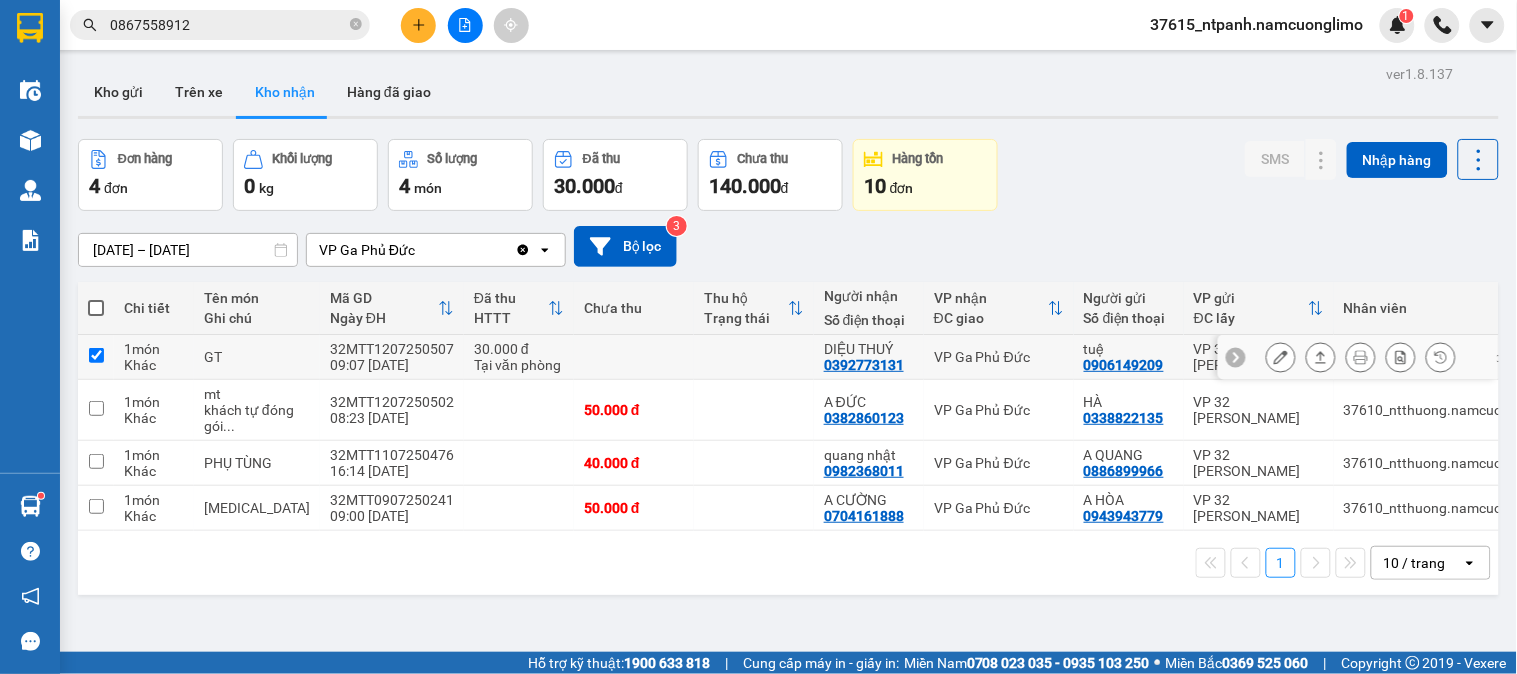 checkbox on "true" 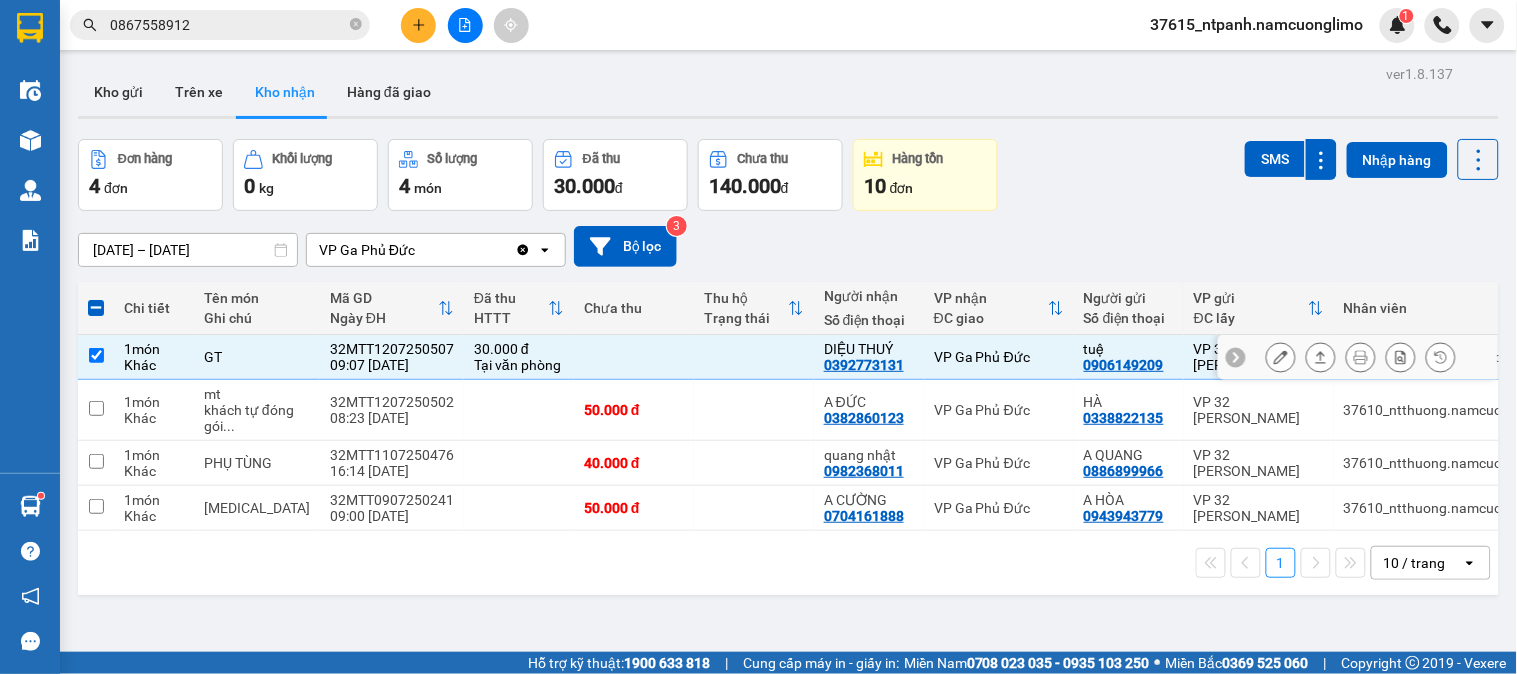 click 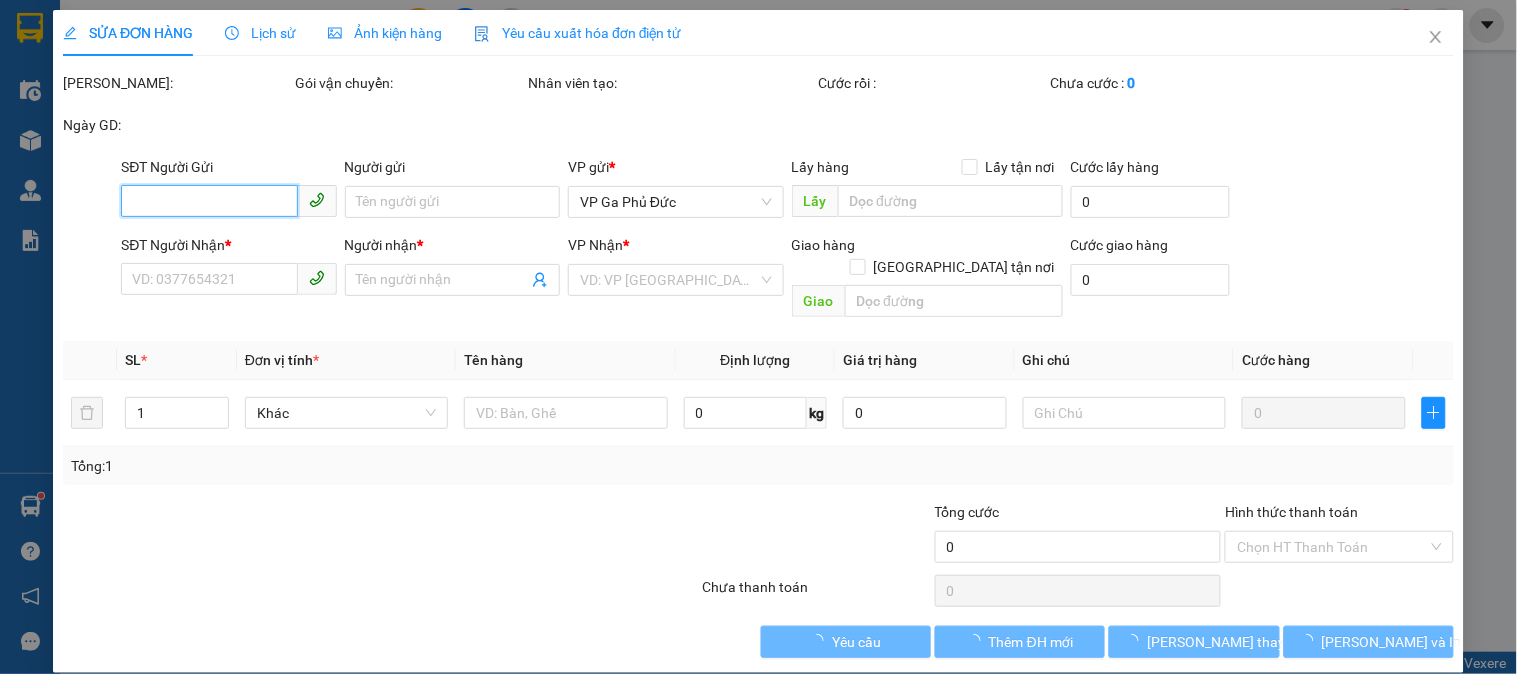 type on "0906149209" 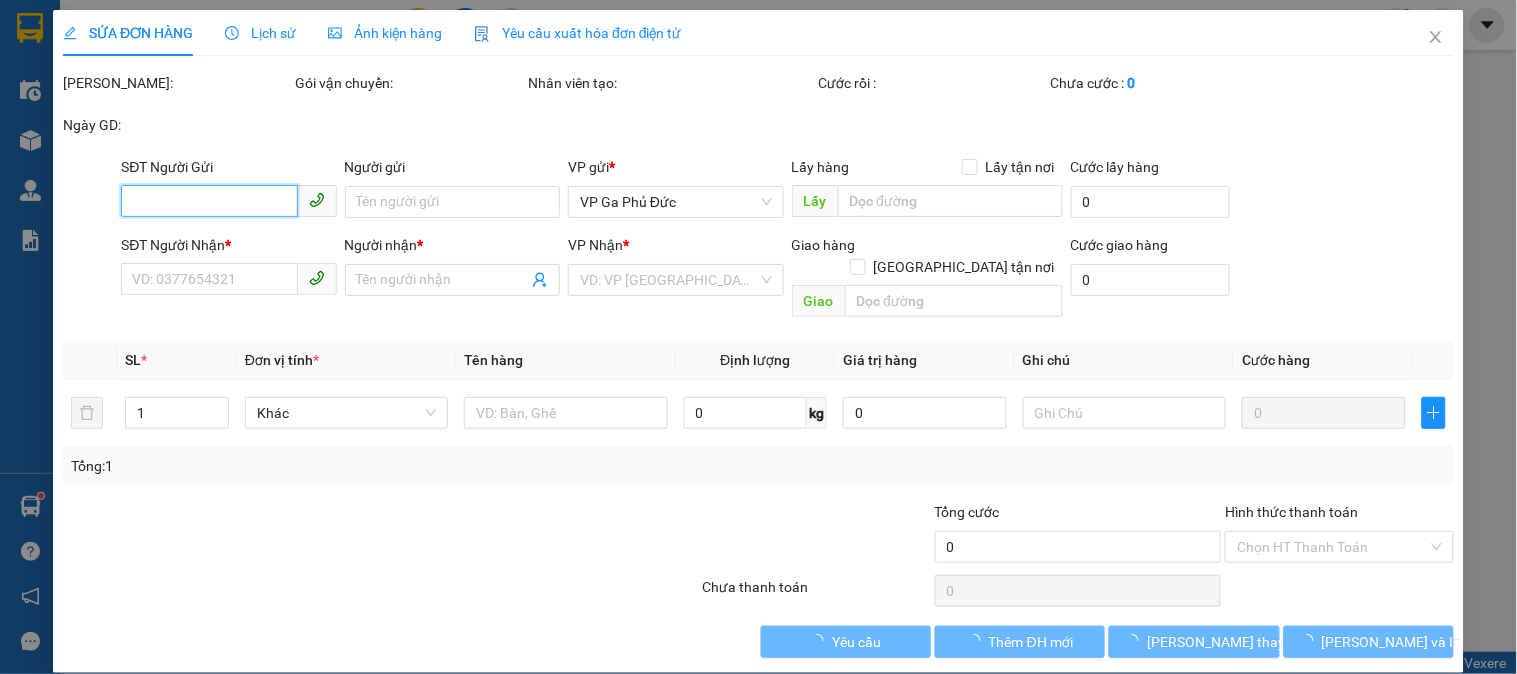 type on "tuệ" 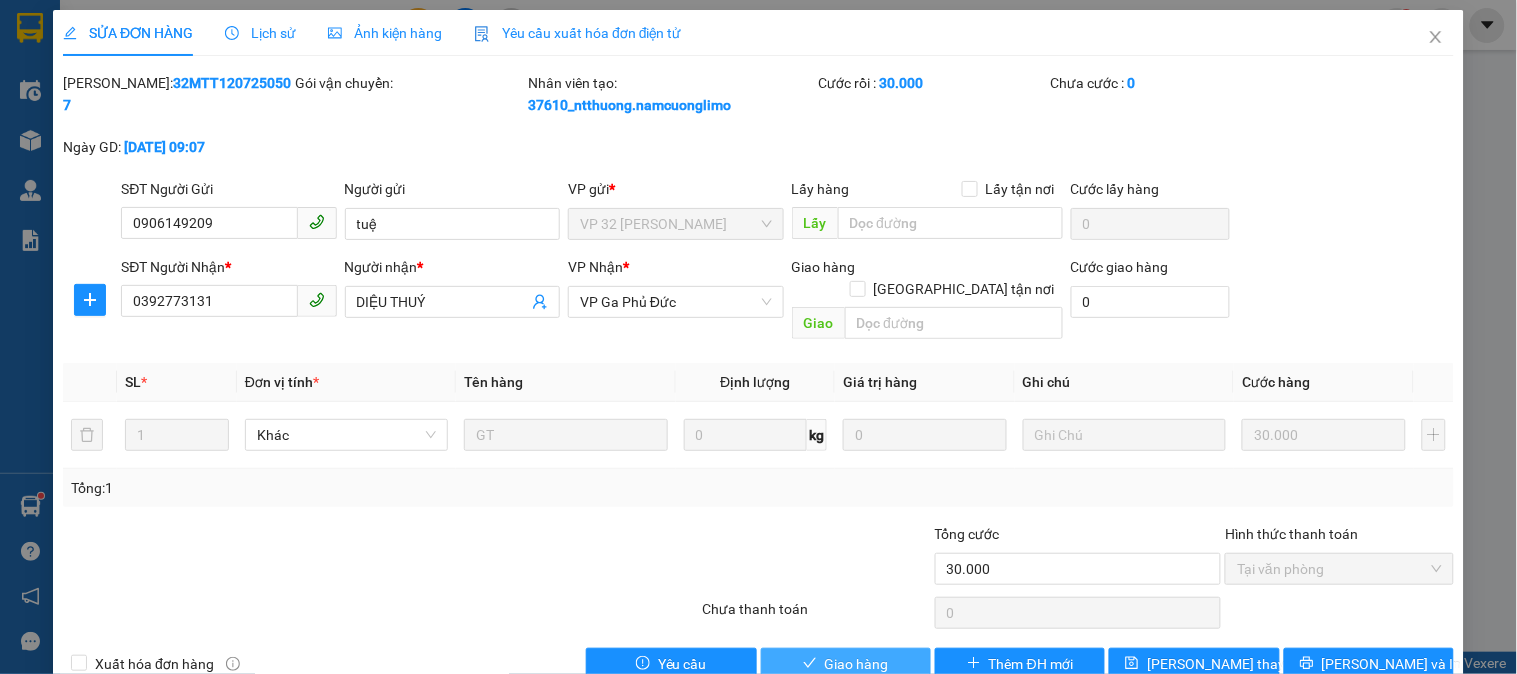 click on "Giao hàng" at bounding box center (857, 664) 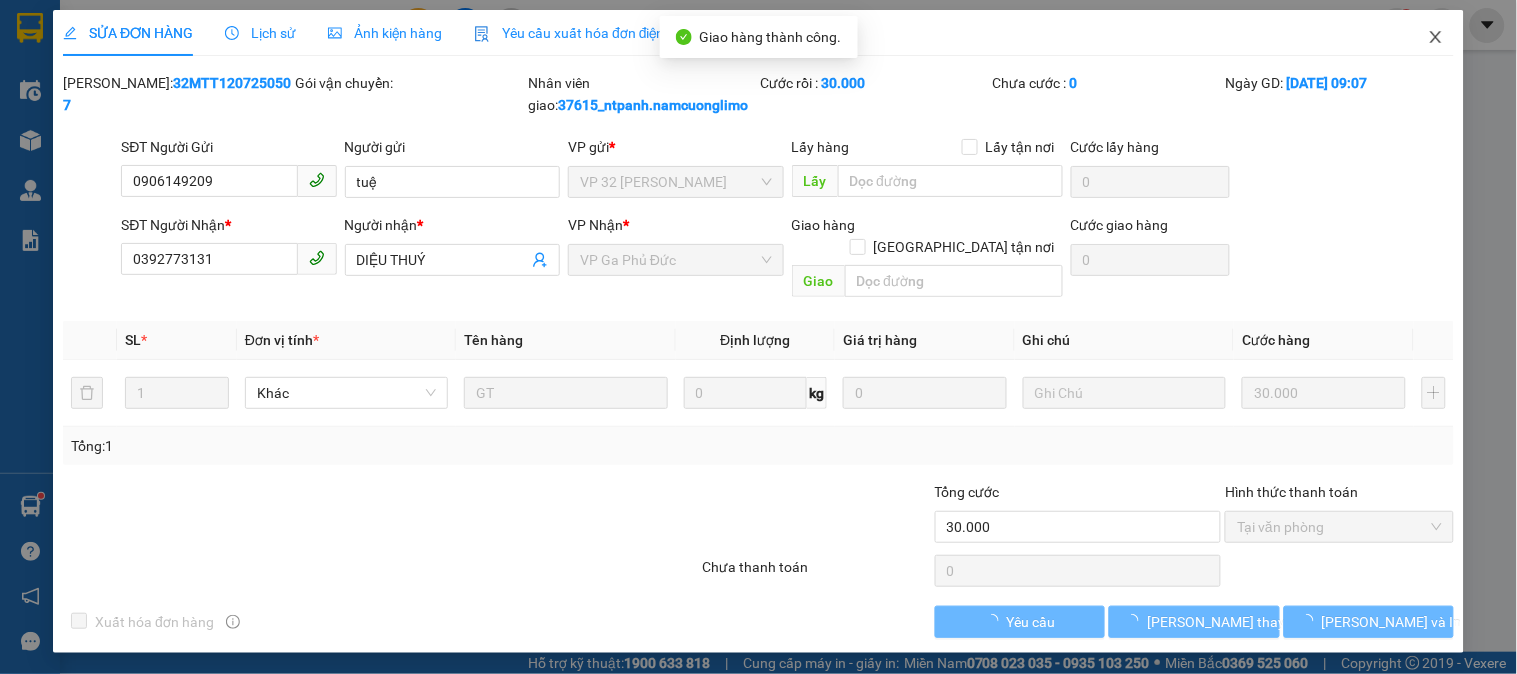 click at bounding box center (1436, 38) 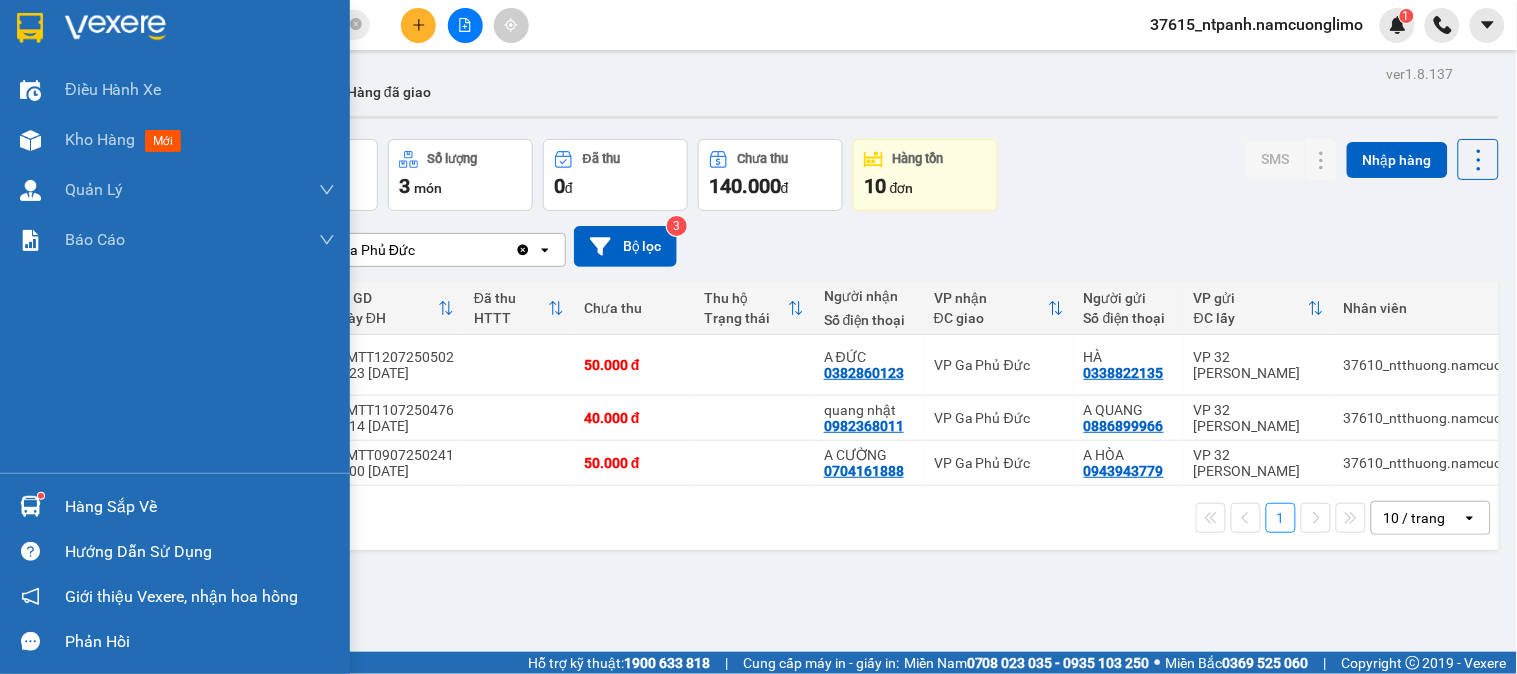 click at bounding box center [30, 506] 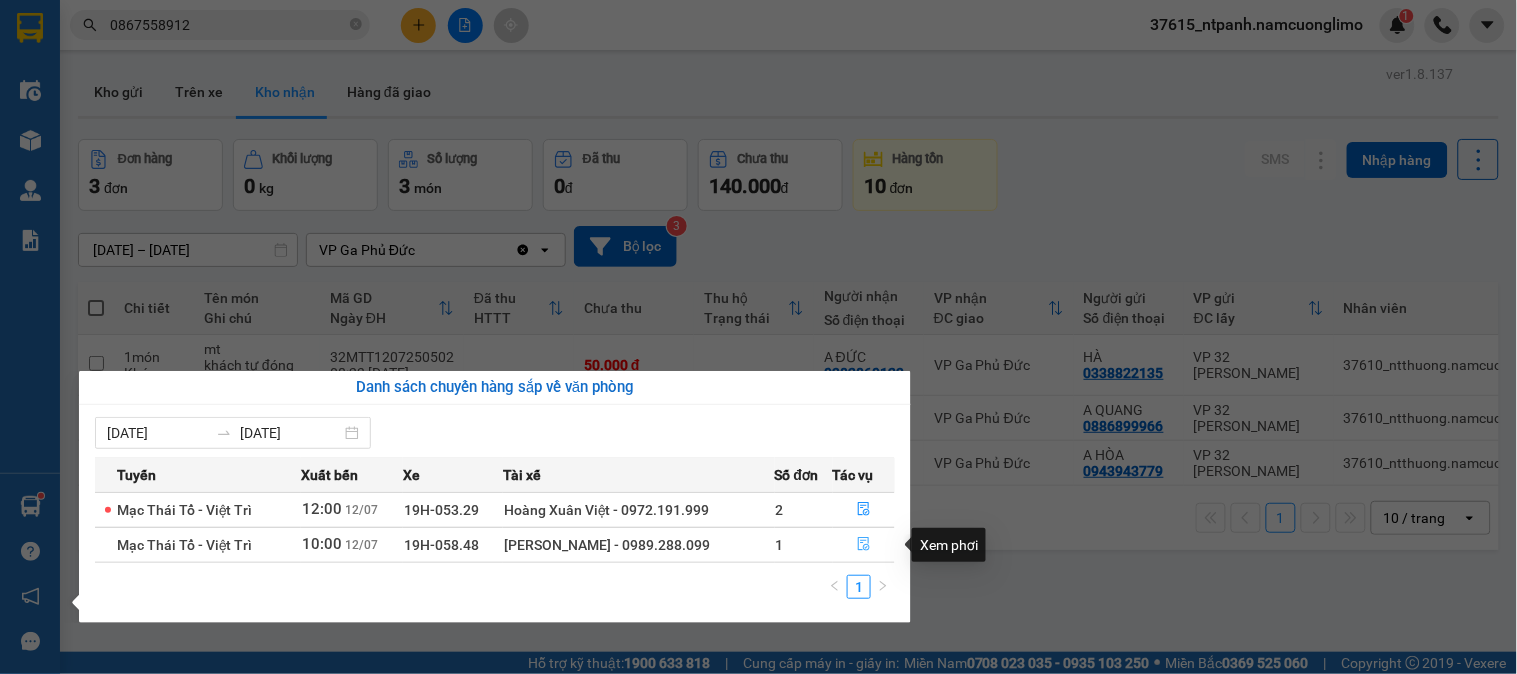 click 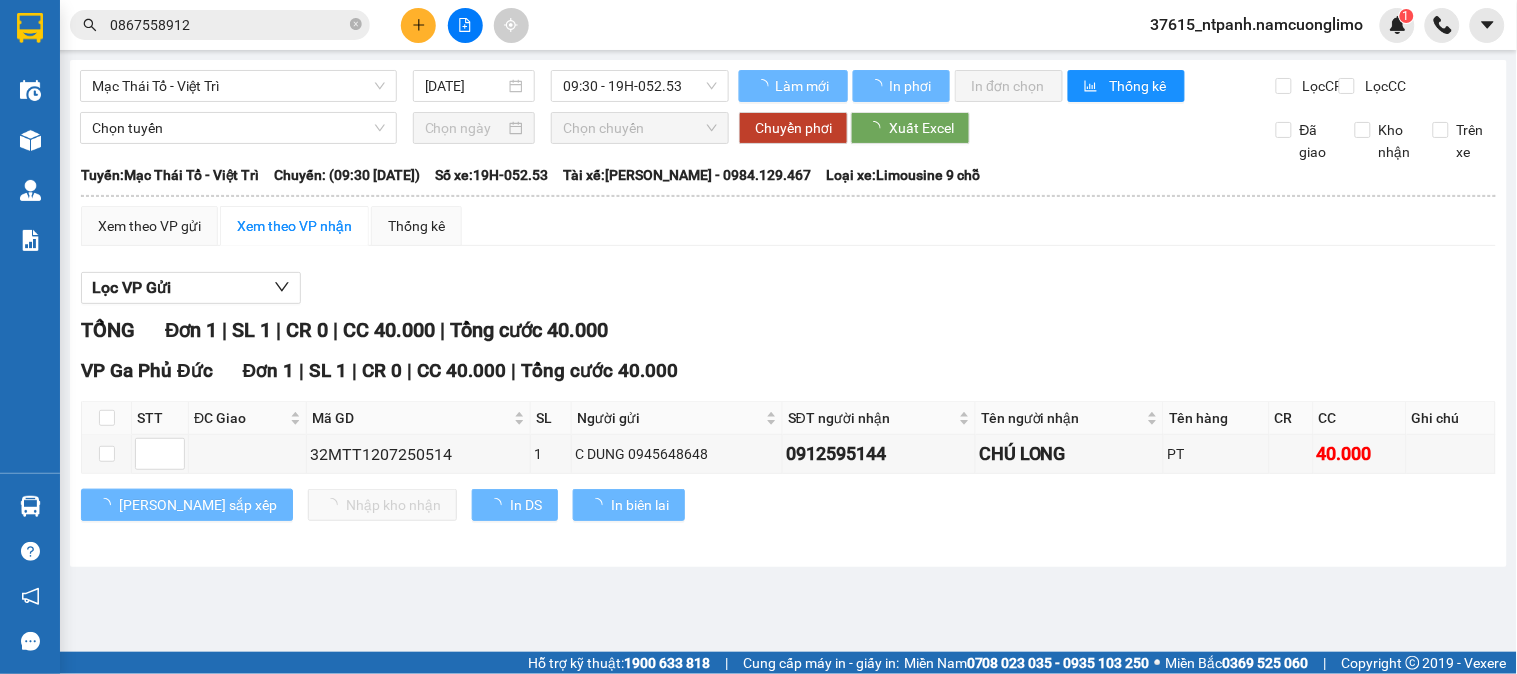 scroll, scrollTop: 0, scrollLeft: 0, axis: both 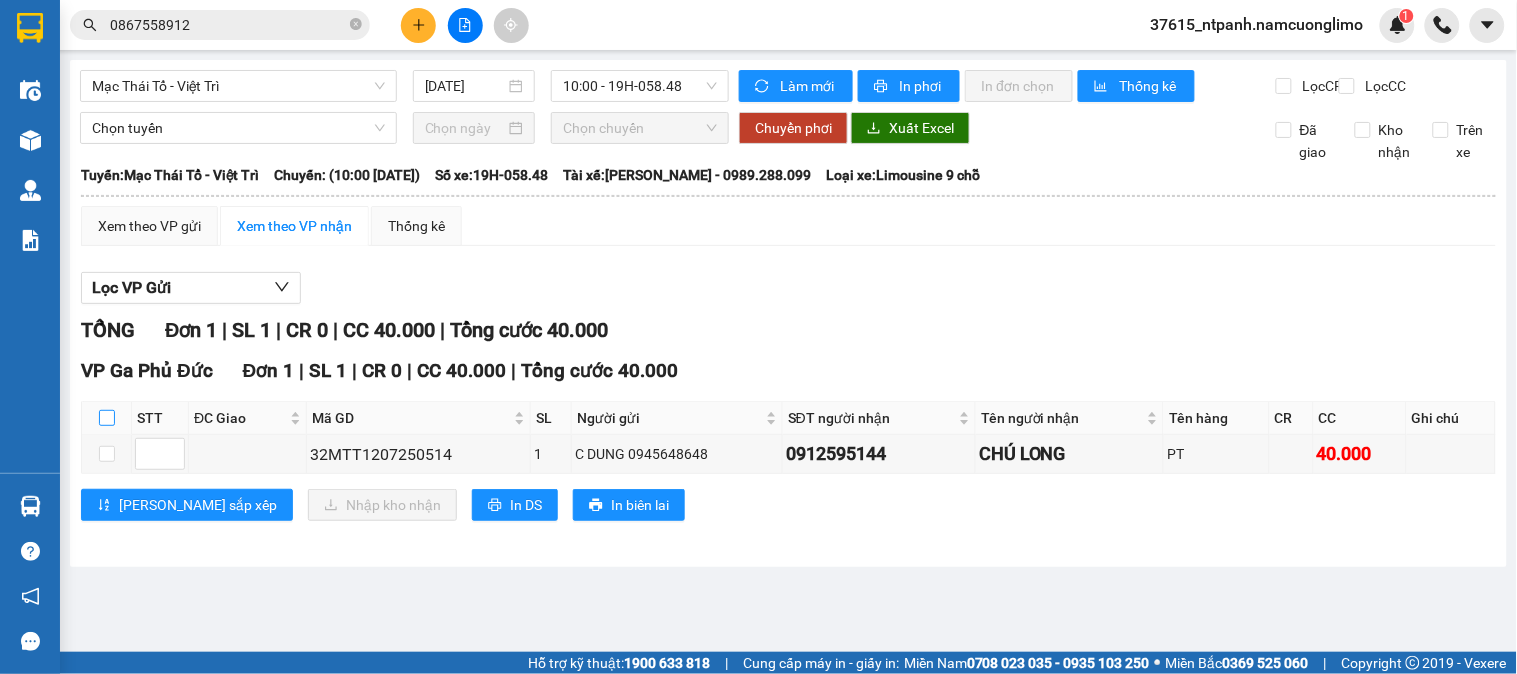 click at bounding box center (107, 418) 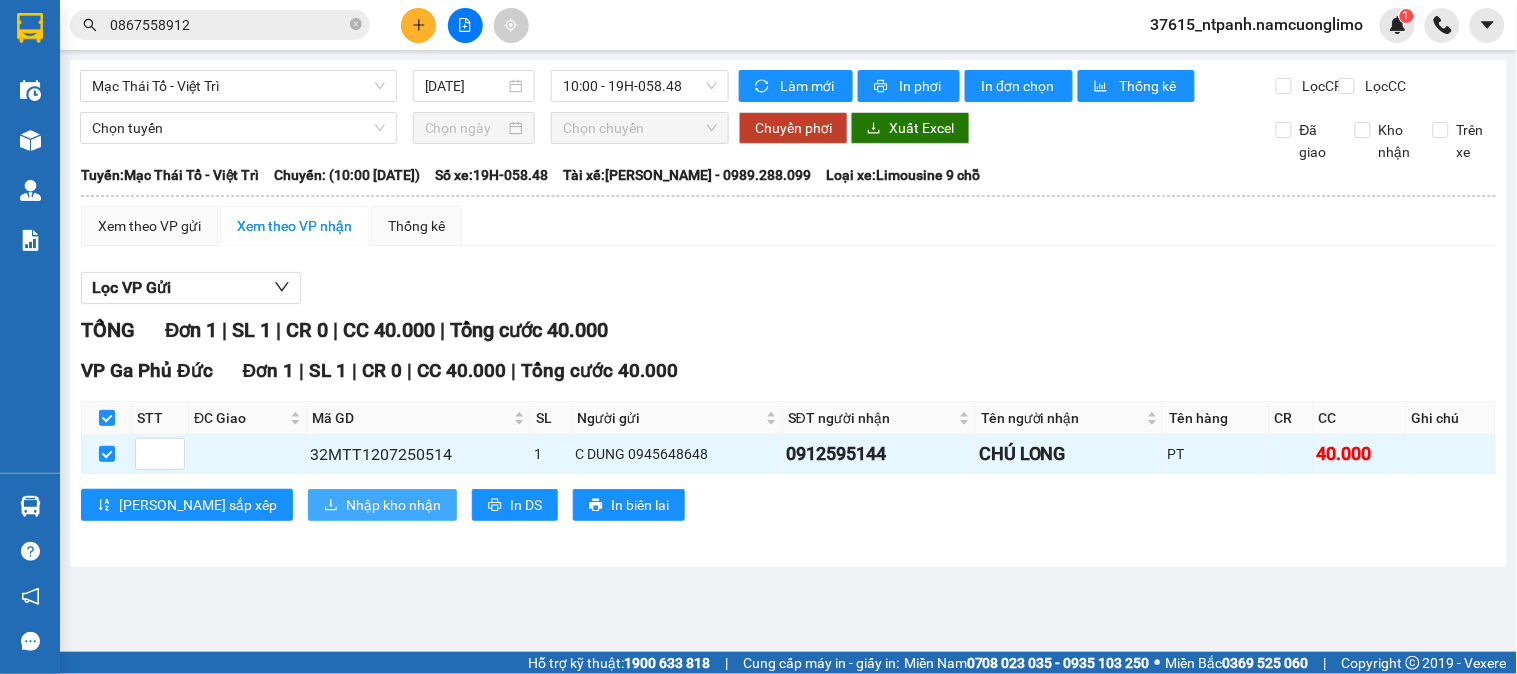 click on "Nhập kho nhận" at bounding box center [393, 505] 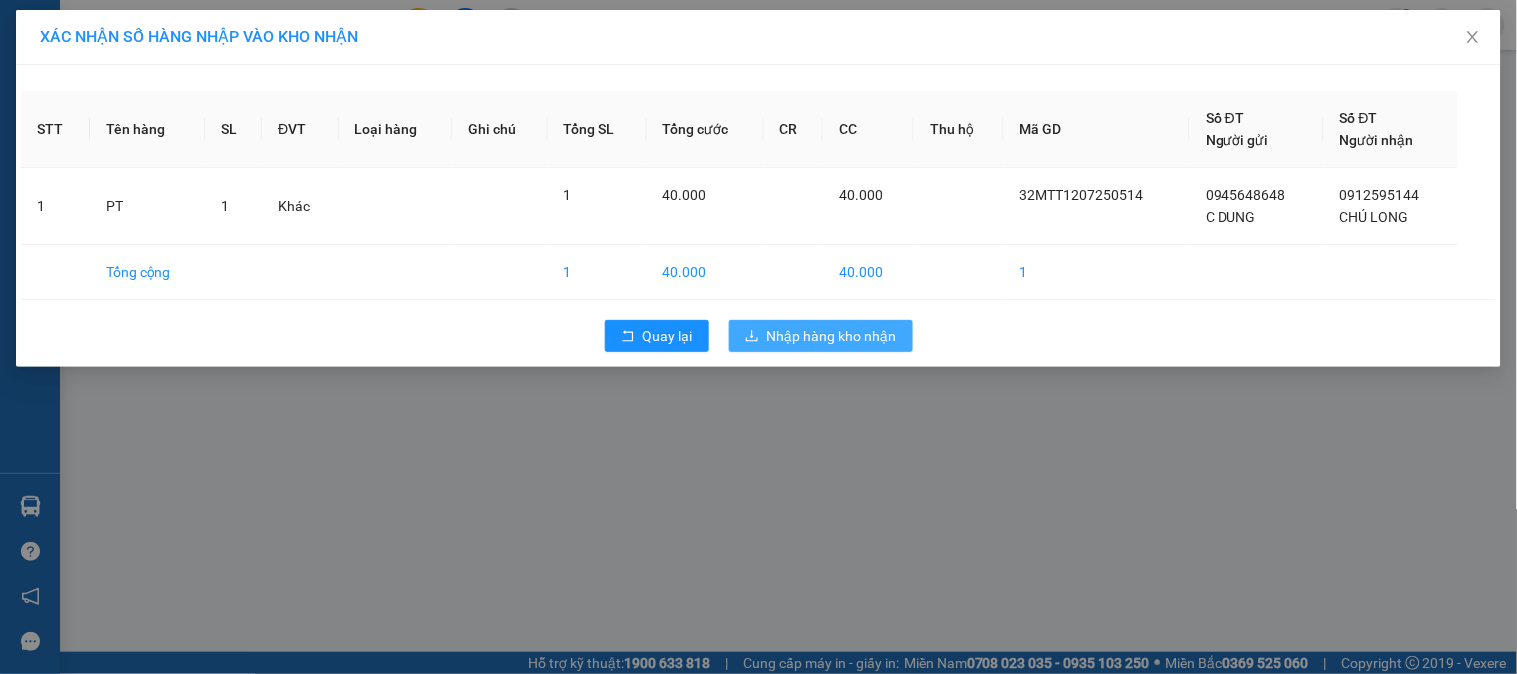 click on "Nhập hàng kho nhận" at bounding box center (832, 336) 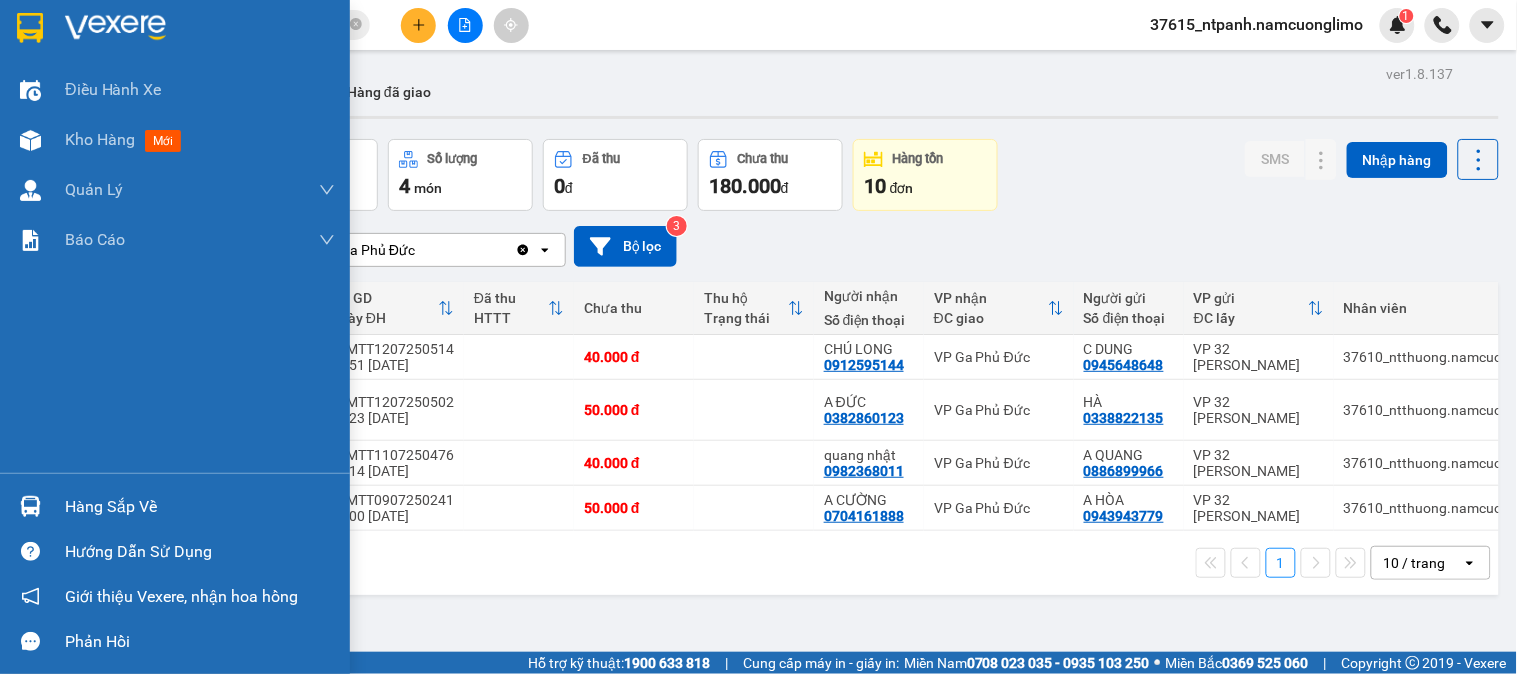 click on "Hàng sắp về" at bounding box center (175, 506) 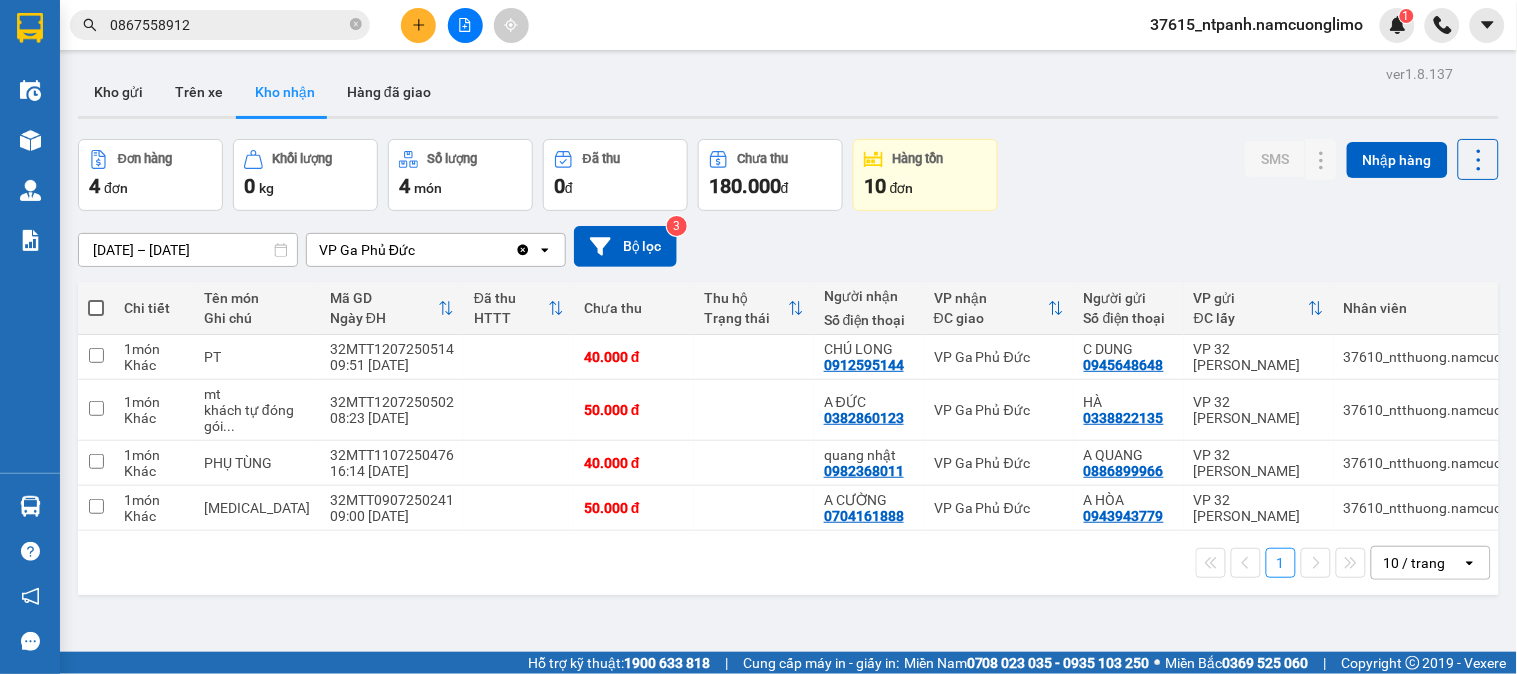 click on "Kết quả tìm kiếm ( 1 )  Bộ lọc  Mã ĐH Trạng thái Món hàng Tổng cước Chưa cước Người gửi VP Gửi Người nhận VP Nhận PĐ1207250508 09:11 [DATE] Trên xe   19H-053.26 10:00  [DATE] PK QUAY PHIM SL:  1 50.000 0862821412 TRƯỜNG VP 77 Phù Đổng 0867558912 VŨ  VP 32 Mạc Thái Tổ 1 0867558912 37615_ntpanh.namcuonglimo 1     Điều hành xe     Kho hàng mới     Quản [PERSON_NAME] lý chuyến Quản lý giao nhận mới Quản lý kiểm kho     Báo cáo  11. Báo cáo đơn giao nhận nội bộ 10.Báo cáo dòng tiền đơn đối tác 12. Thống kê đơn đối tác 14. Thống kê đơn đang có trong kho nhận 1B. Chi tiết đơn hàng toàn nhà xe 2. Doanh thu thực tế toàn nhà xe 3. Thống kê nhận và gửi hàng theo văn phòng 4. Thống kê đơn hàng toàn nhà xe  5. Doanh số theo xe, tài xế ( mới) 7. Báo cáo đơn hàng miễn phí 9. Thống kê đơn sửa cước Báo cáo đơn giao Báo cáo đơn hàng hủy 4 0" at bounding box center [758, 337] 